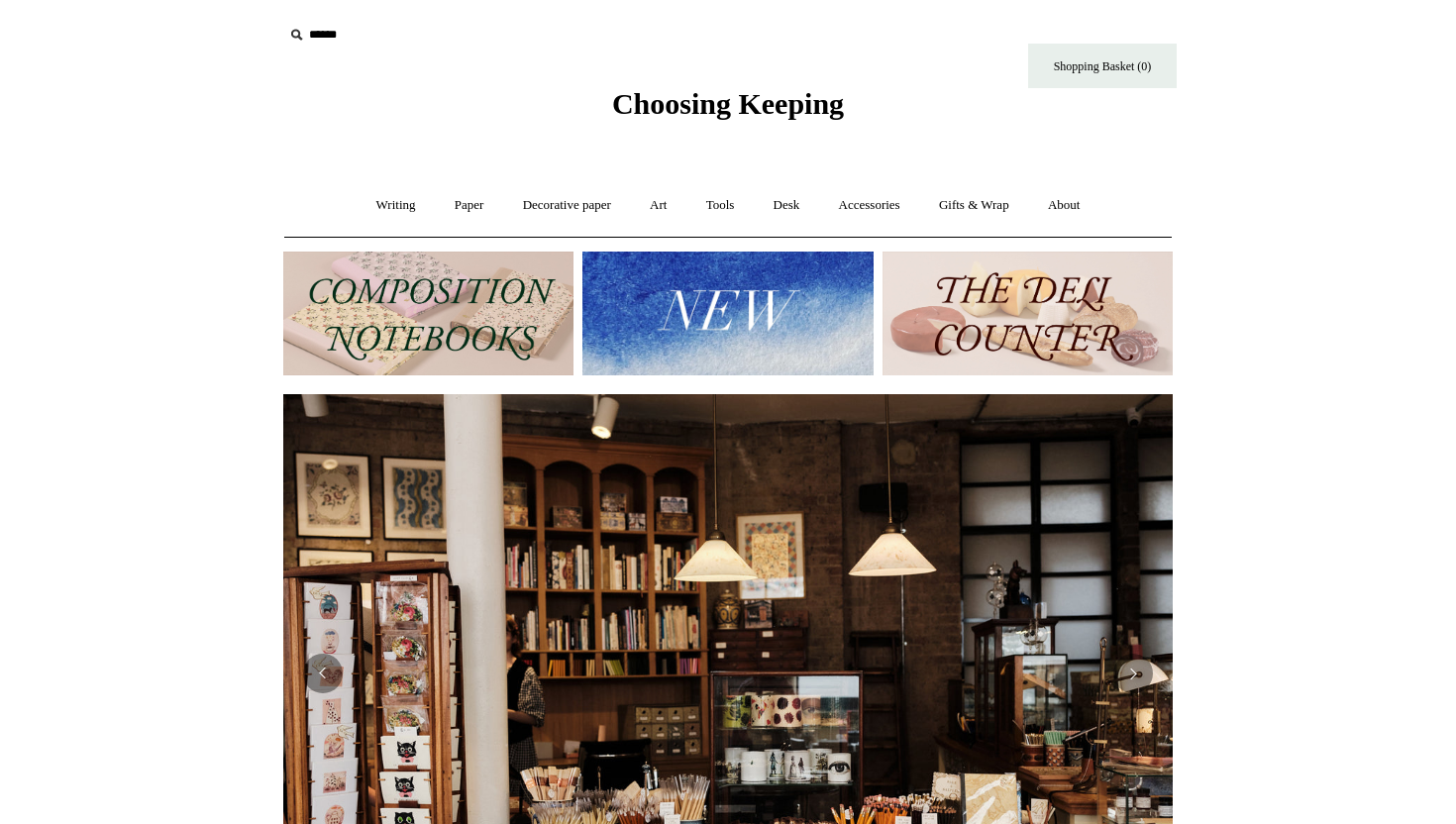 scroll, scrollTop: 0, scrollLeft: 0, axis: both 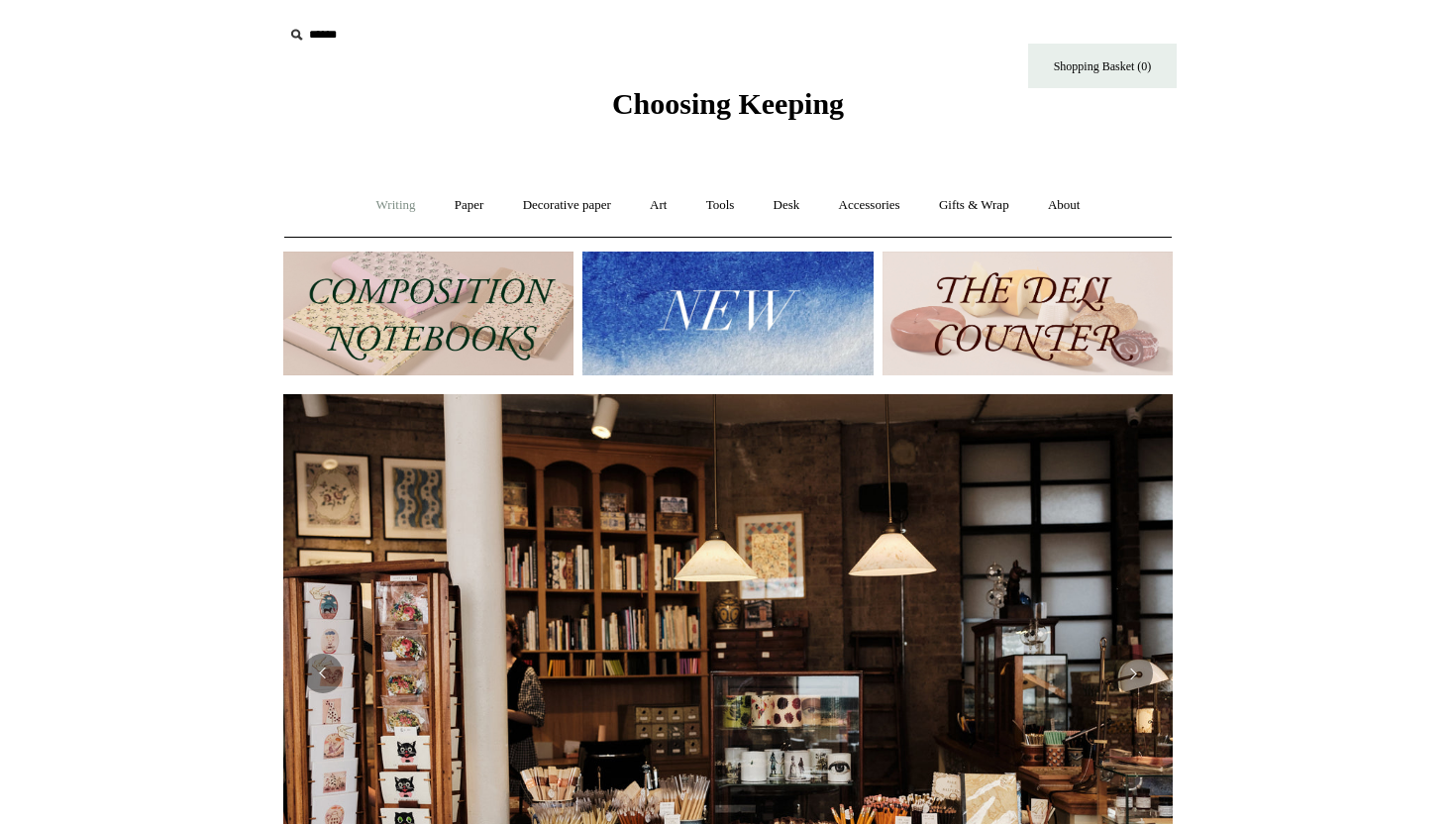 click on "Writing +" at bounding box center (396, 205) 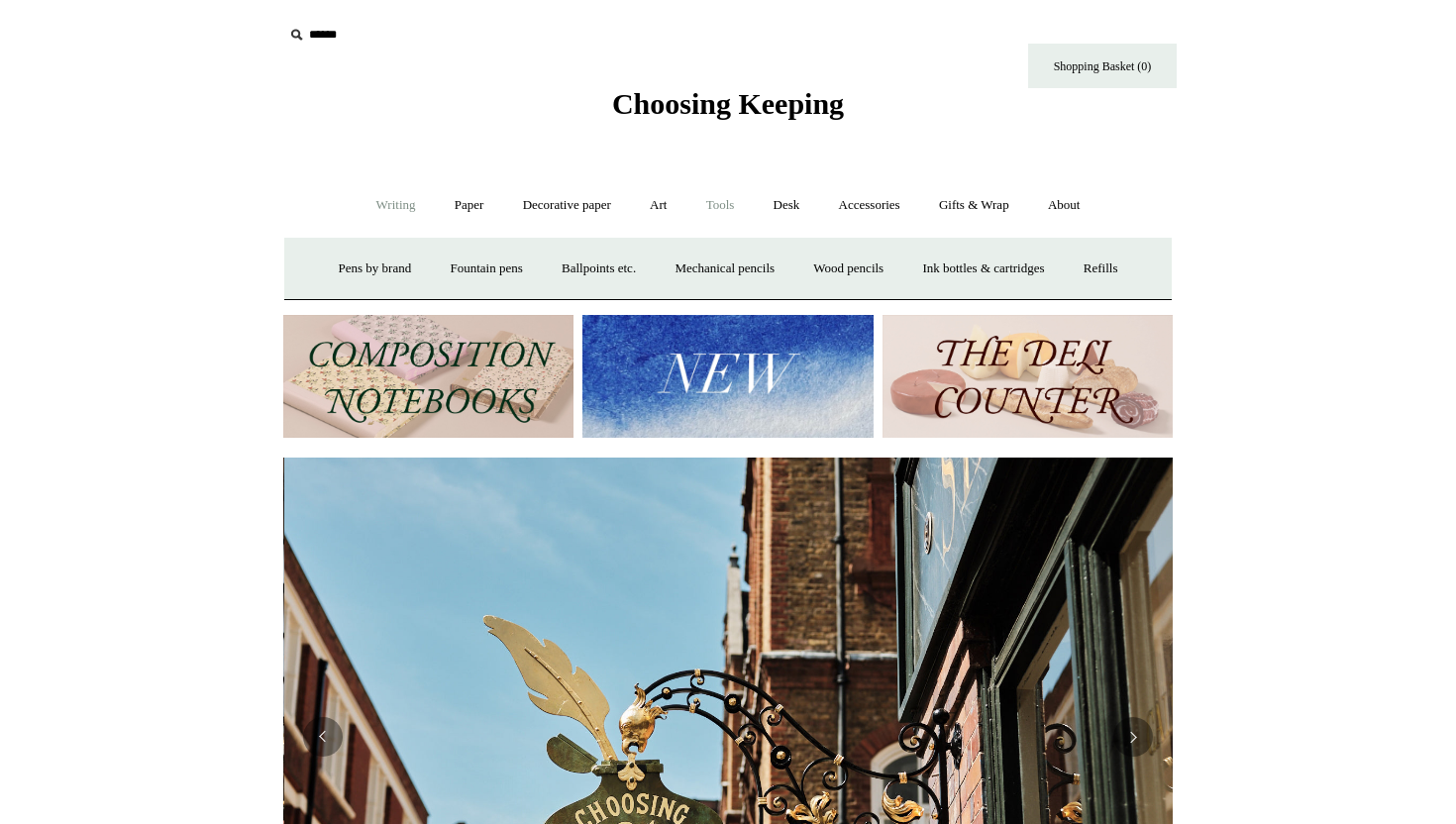 scroll, scrollTop: 0, scrollLeft: 889, axis: horizontal 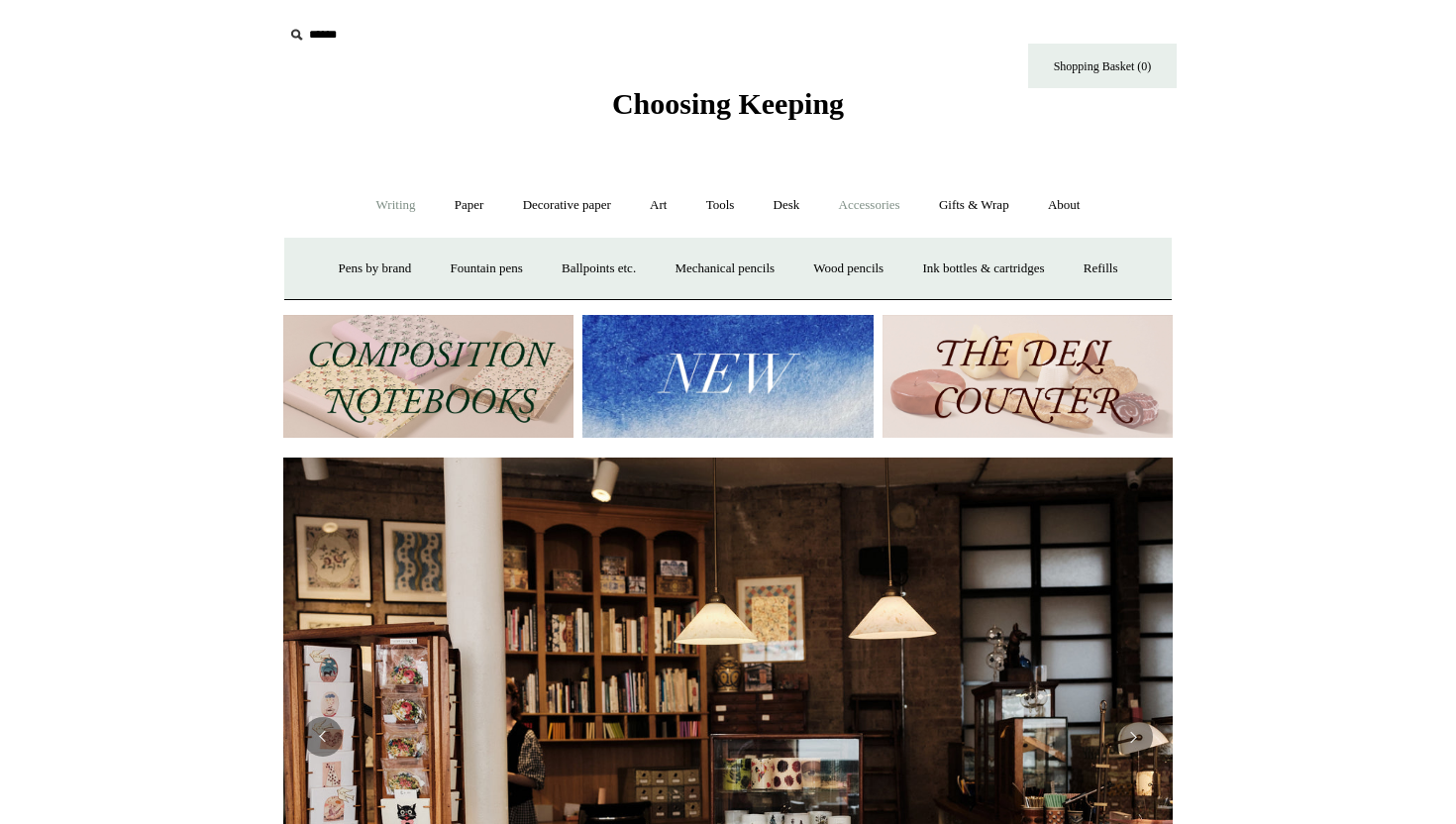 click on "Accessories +" at bounding box center (870, 205) 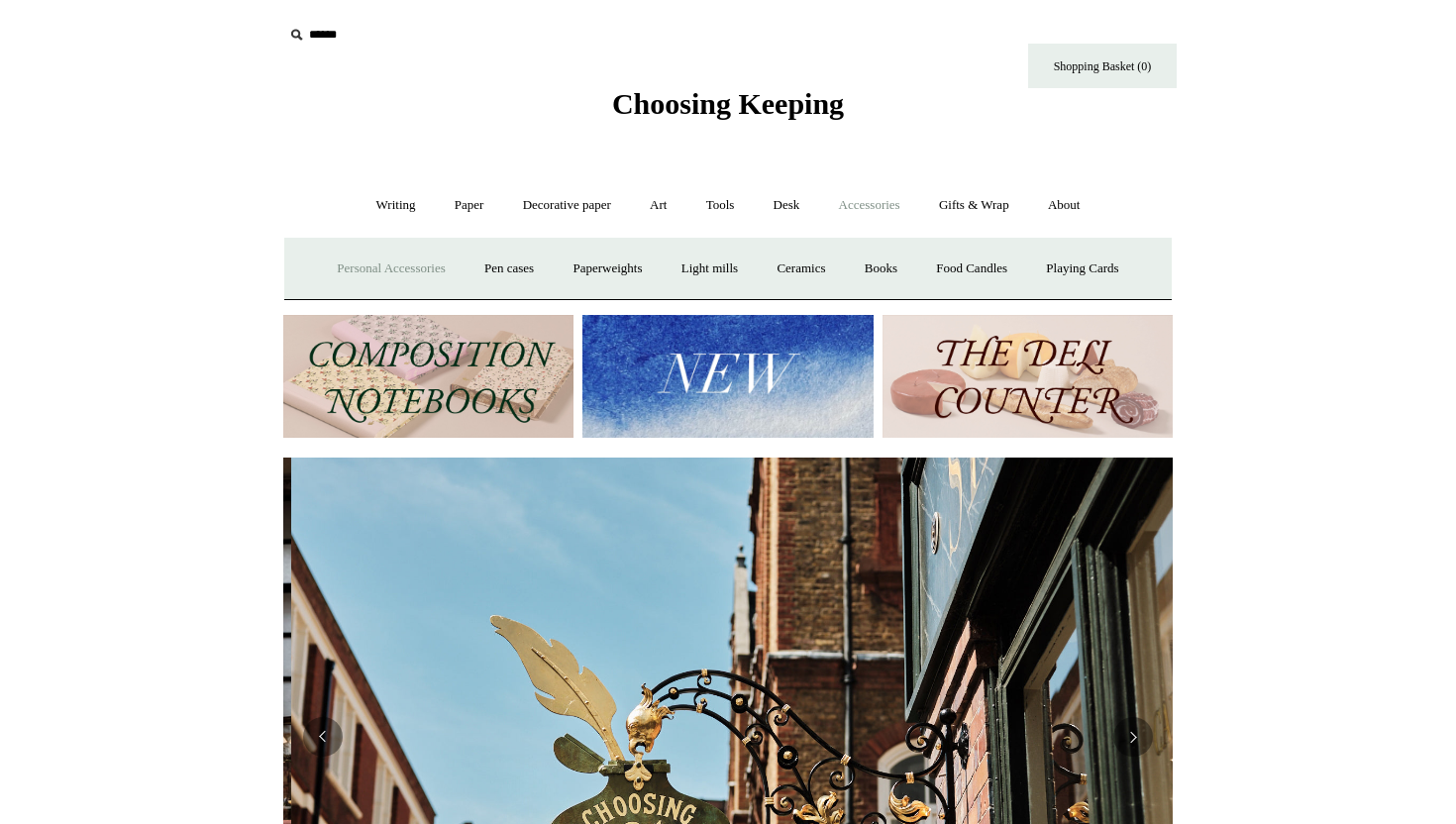 scroll, scrollTop: 0, scrollLeft: 889, axis: horizontal 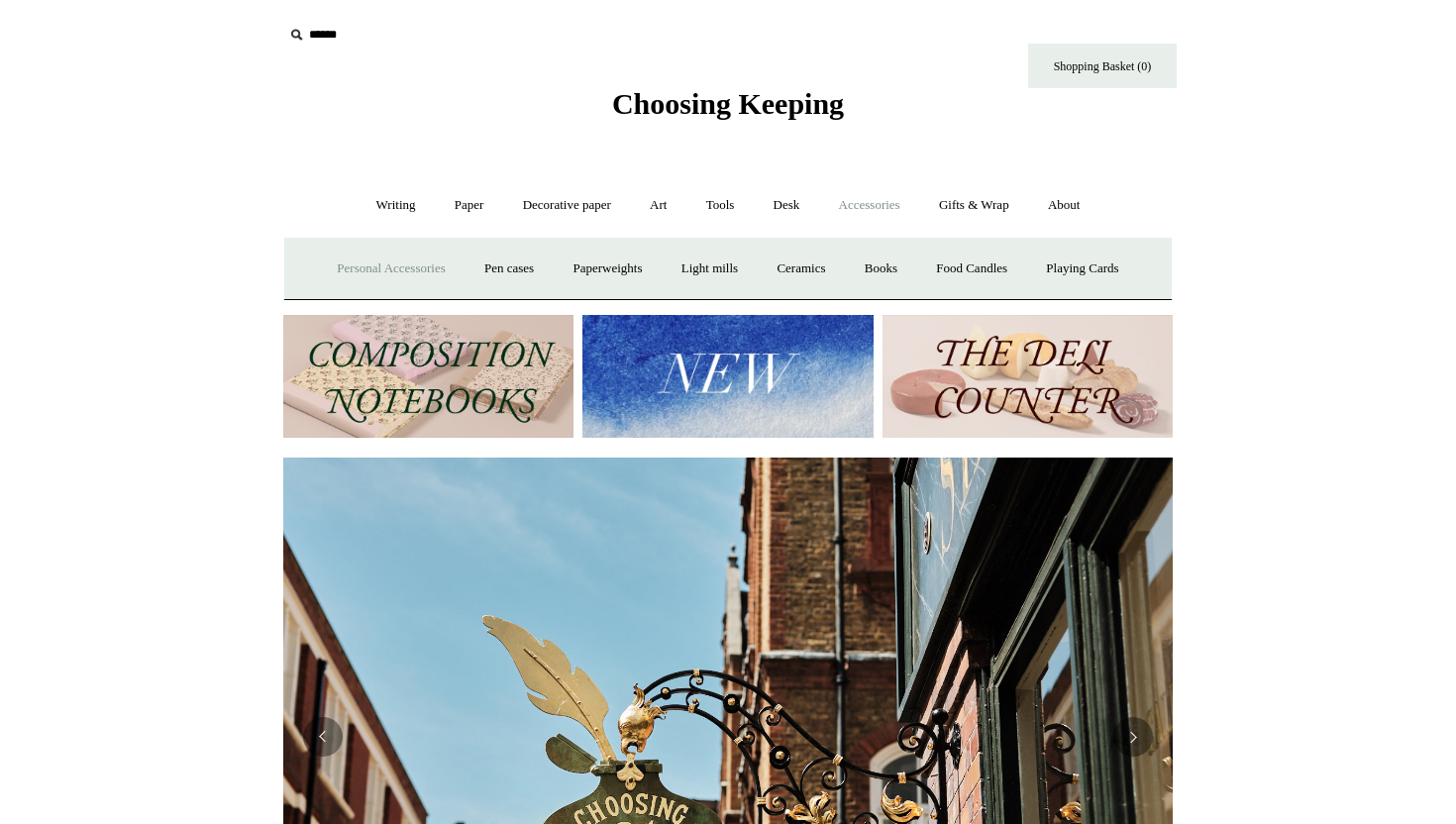 click on "Personal Accessories +" at bounding box center (390, 268) 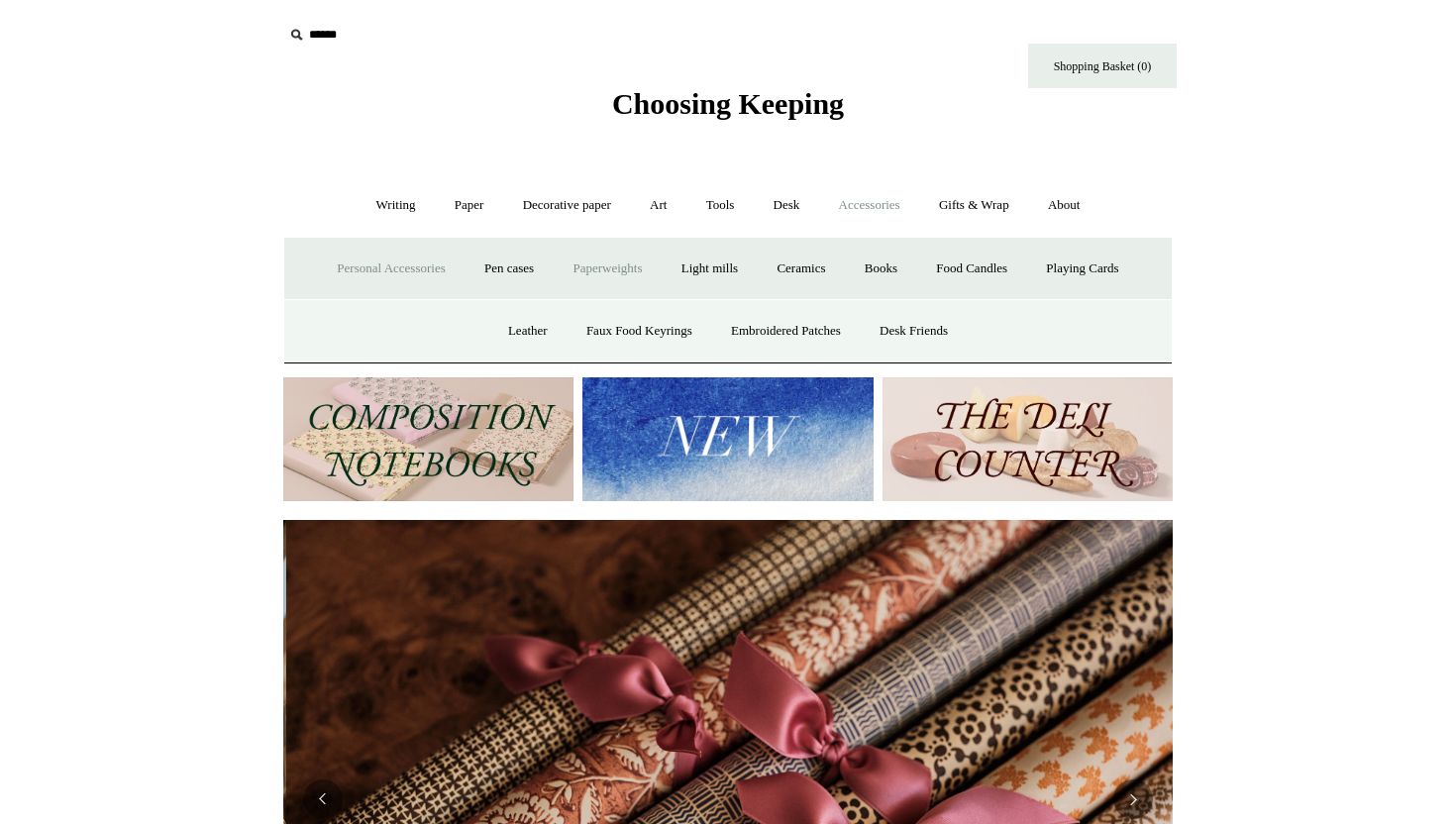 scroll, scrollTop: 0, scrollLeft: 1779, axis: horizontal 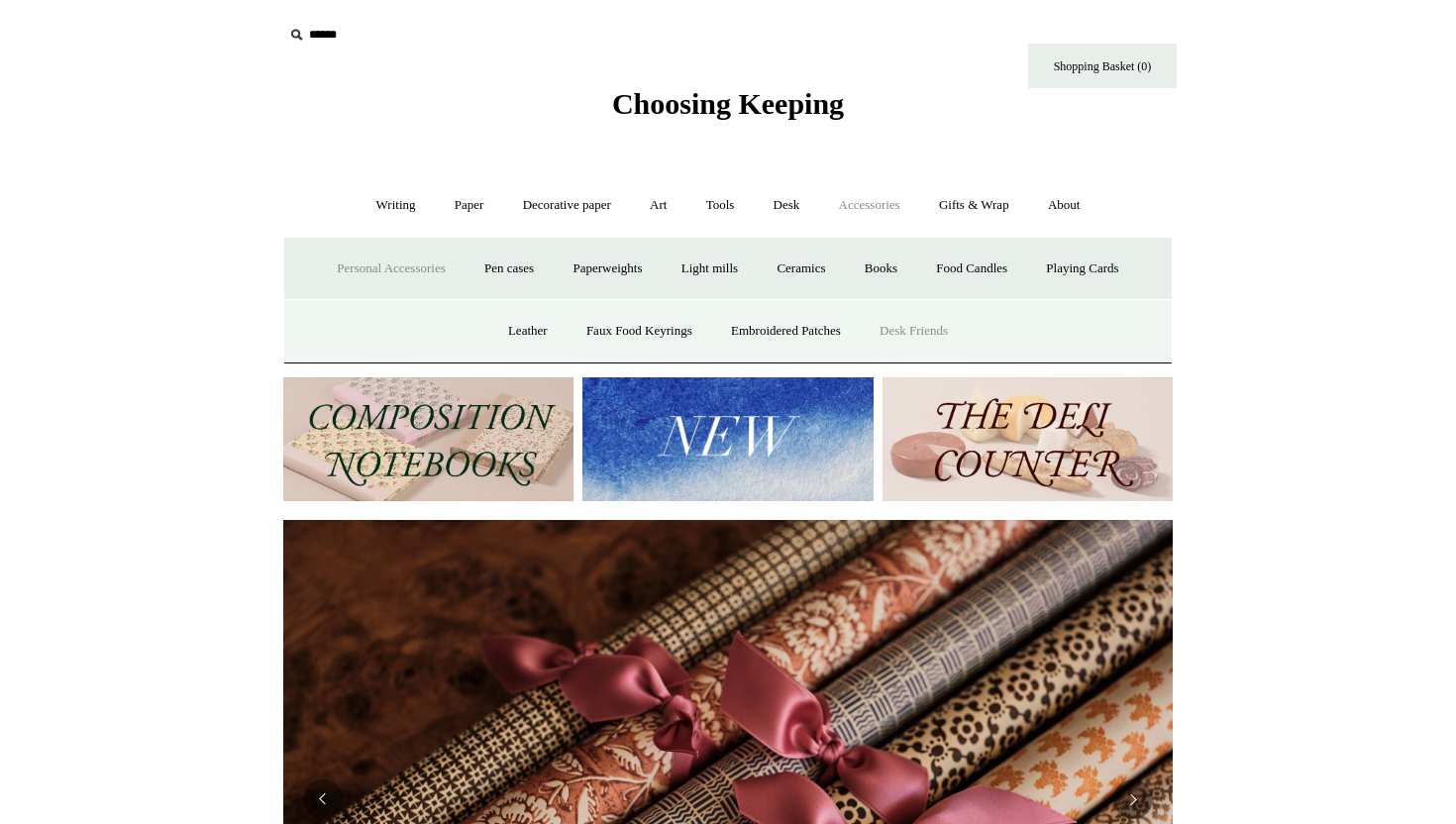 click on "Desk Friends" at bounding box center [913, 331] 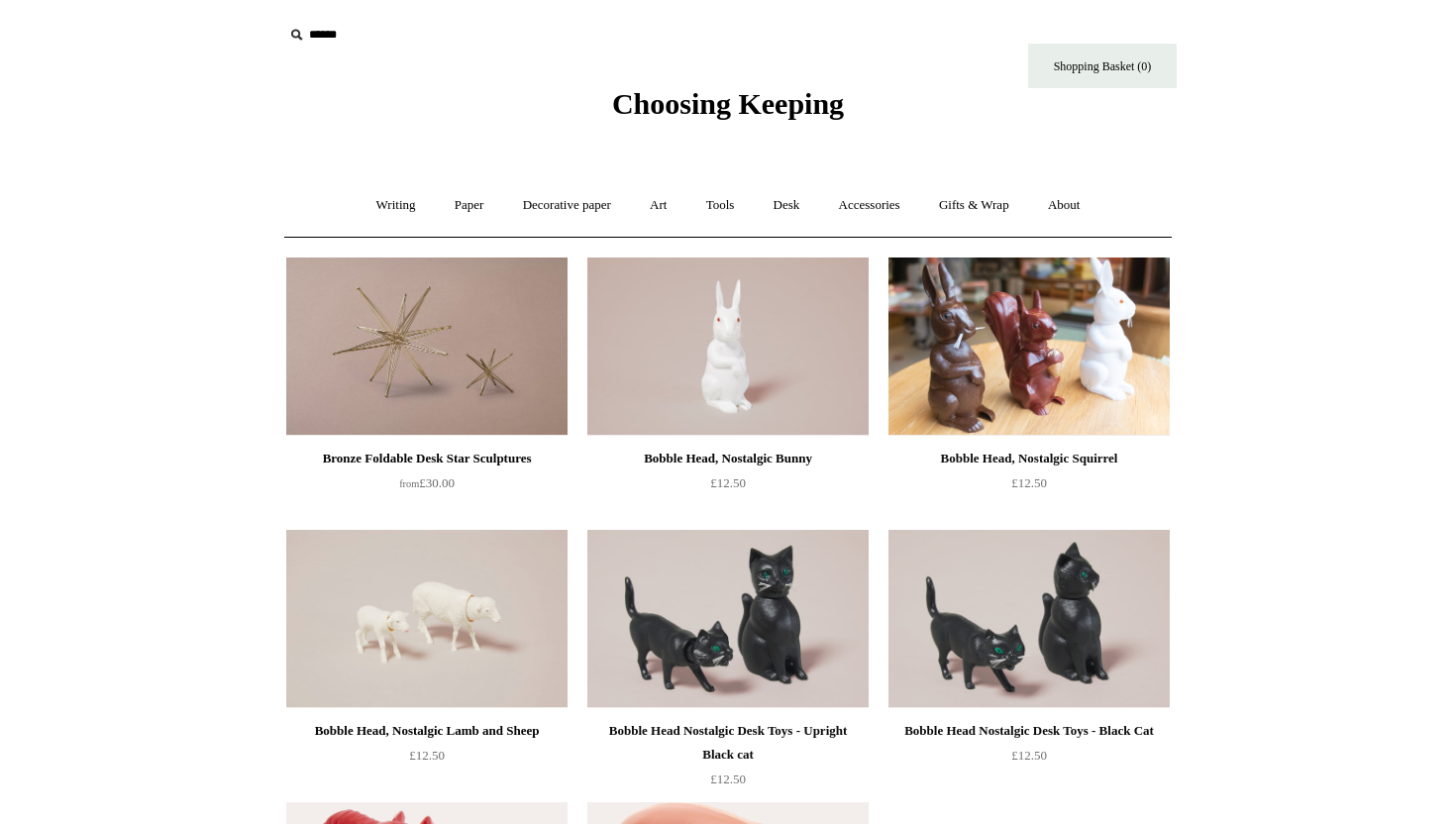 scroll, scrollTop: 0, scrollLeft: 0, axis: both 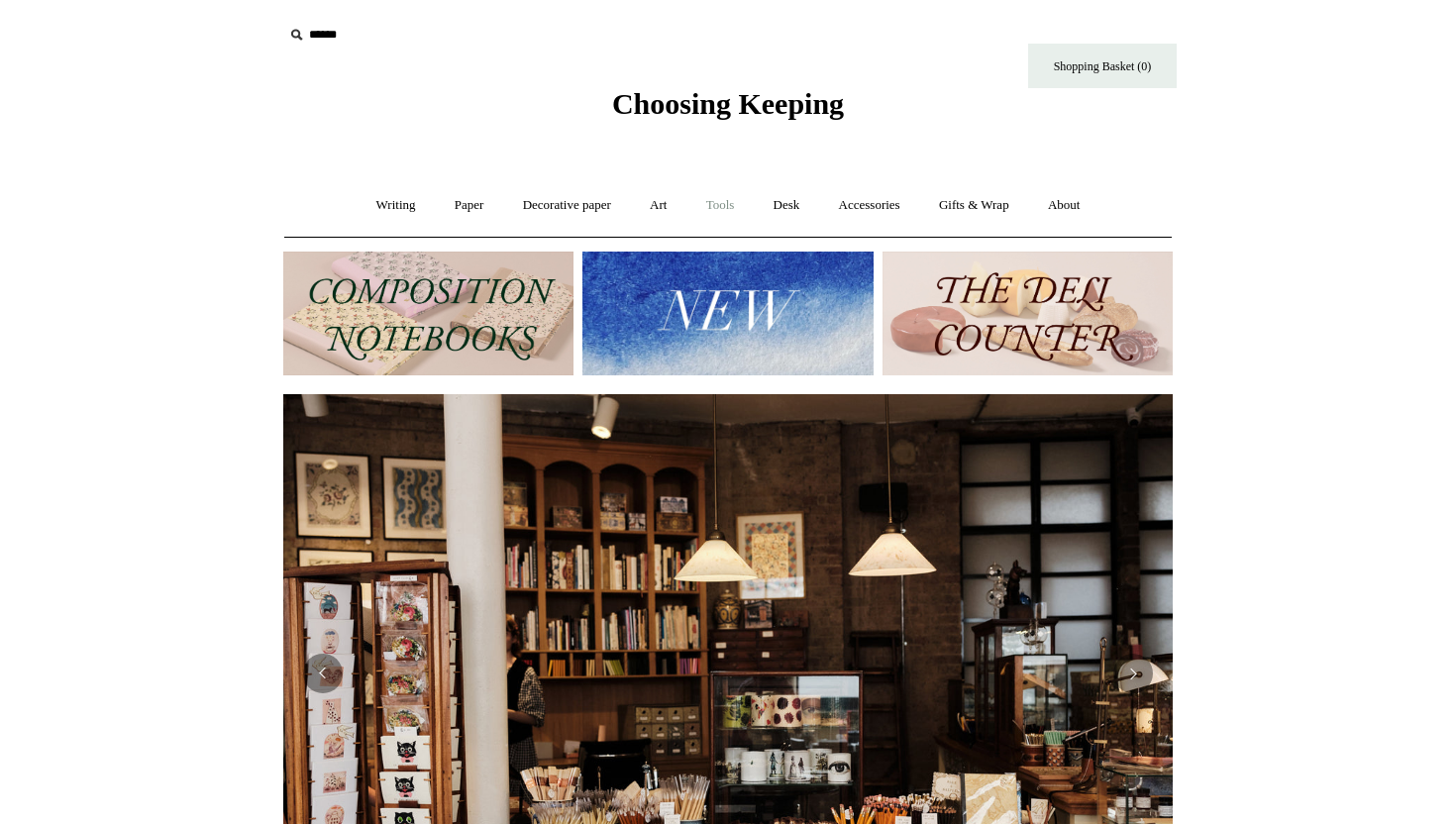 click on "Tools +" at bounding box center (720, 205) 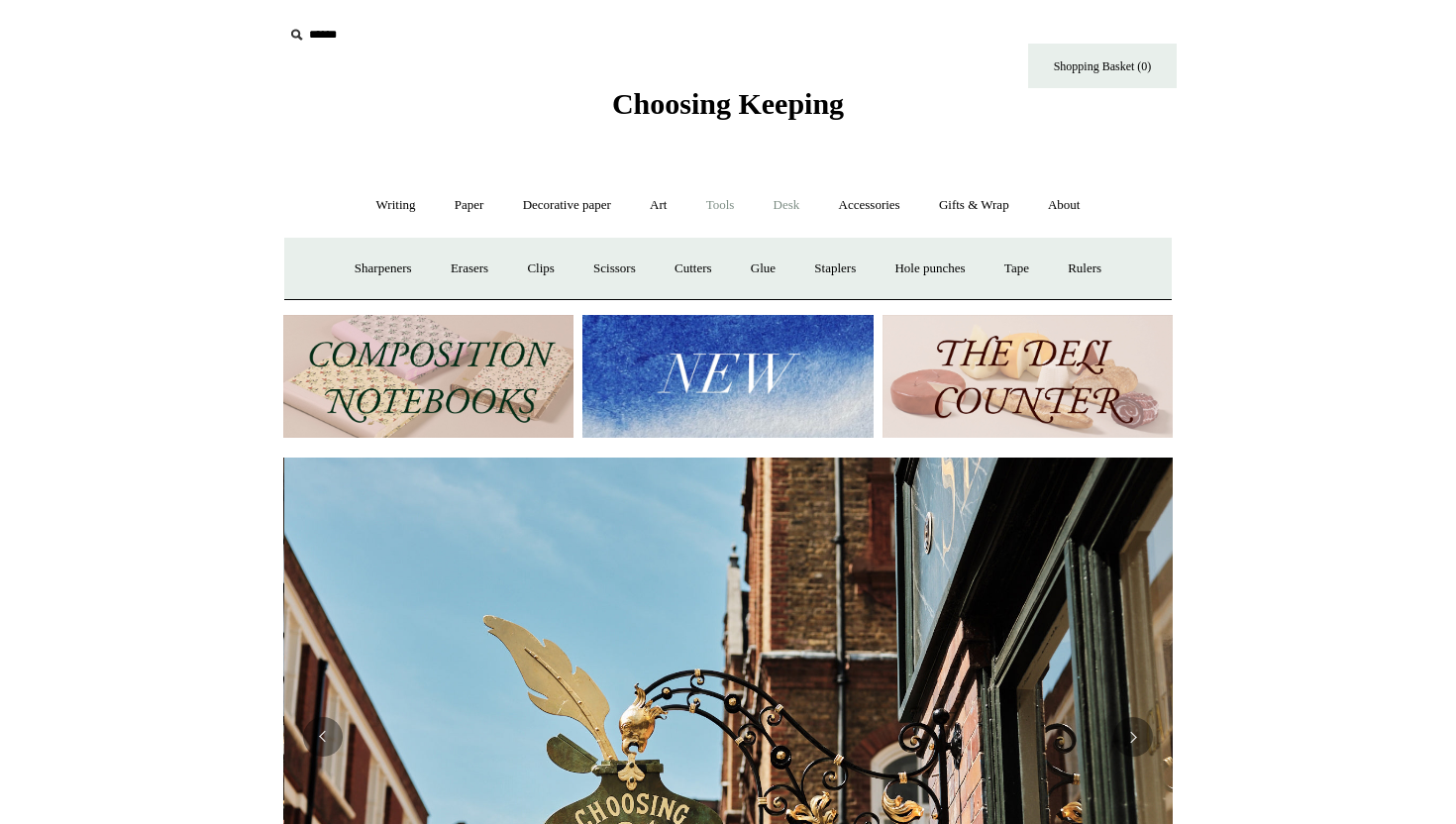 scroll, scrollTop: 0, scrollLeft: 889, axis: horizontal 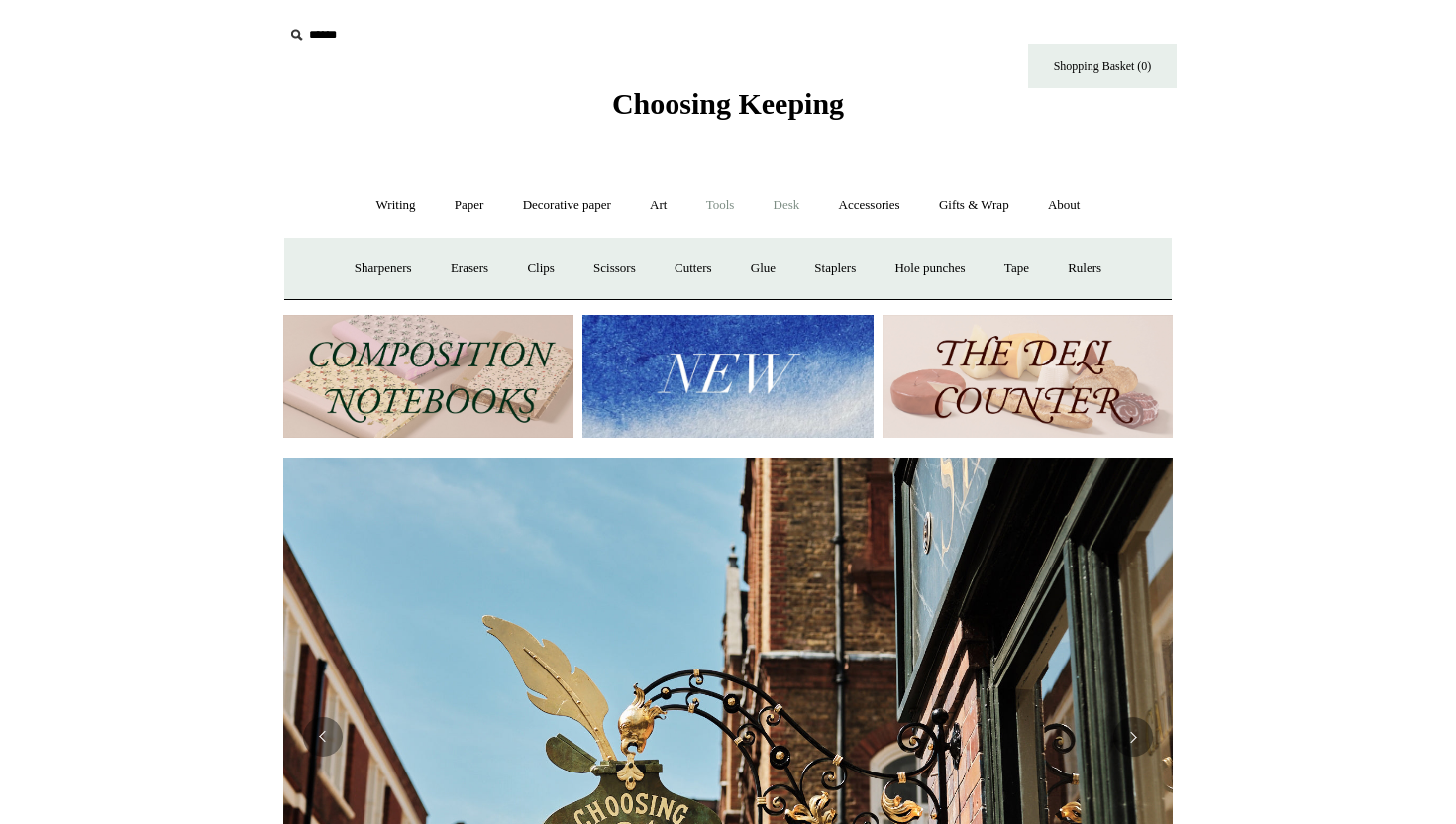 click on "Desk +" at bounding box center [786, 205] 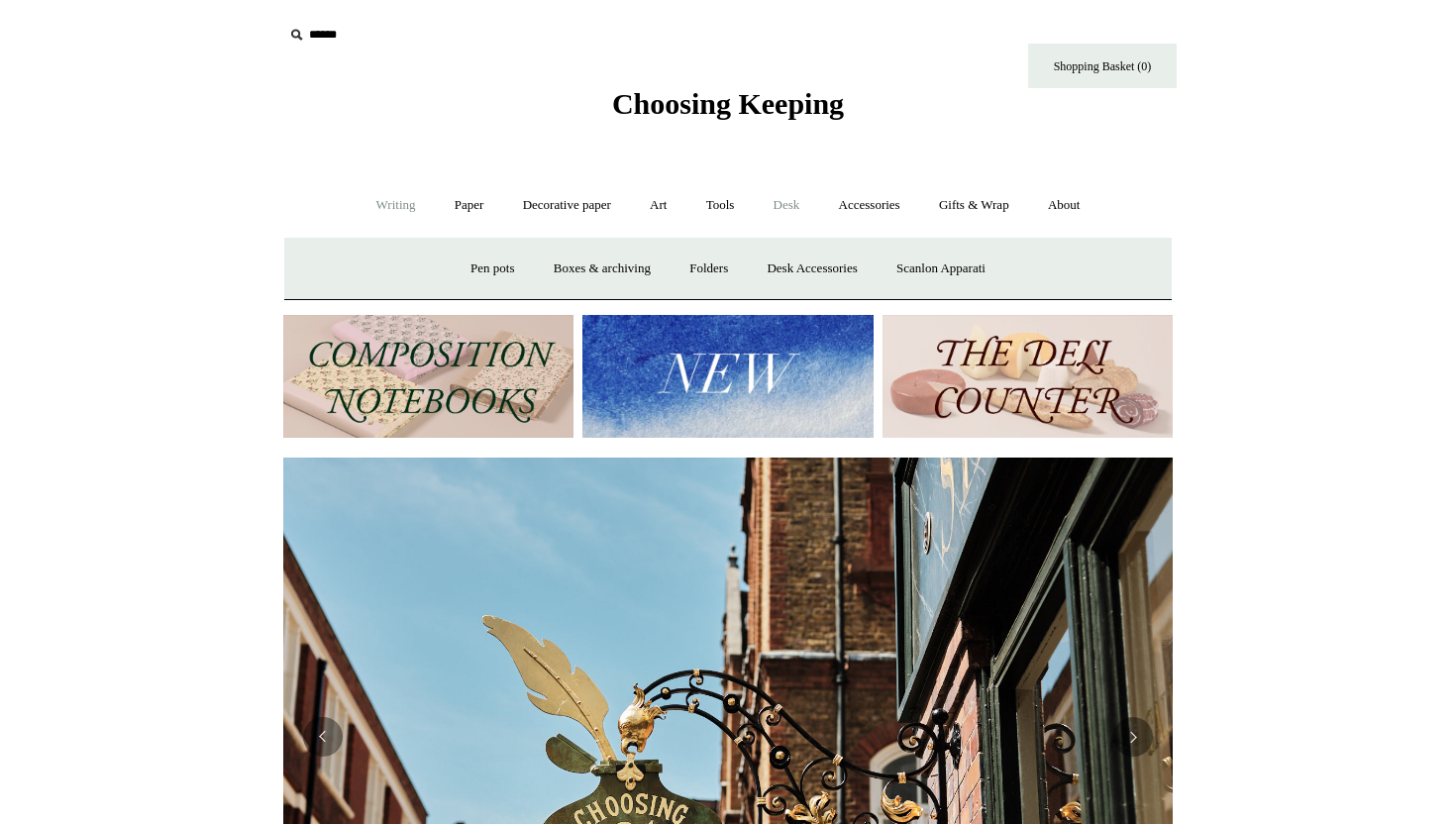 click on "Writing +" at bounding box center [396, 205] 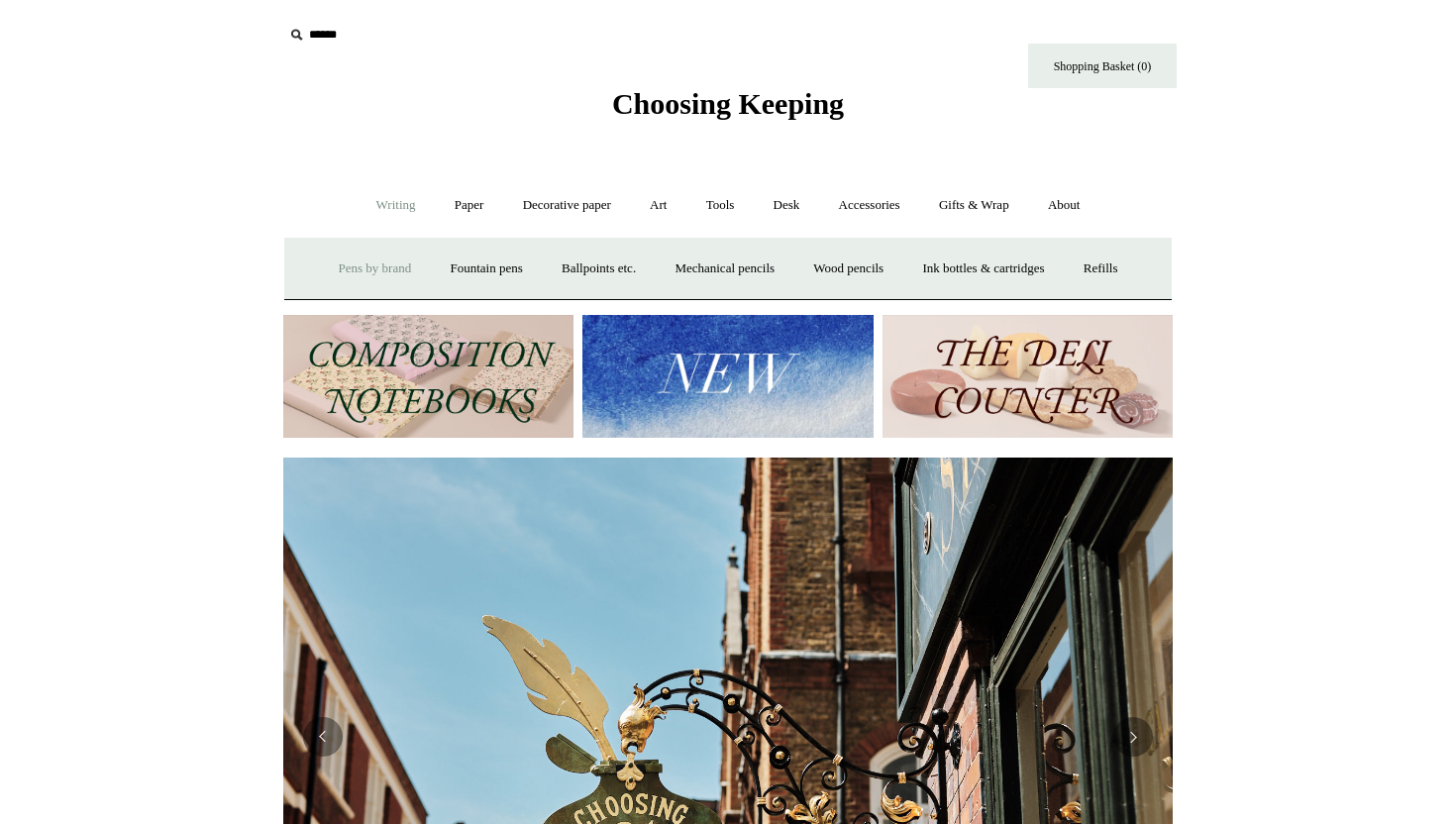 click on "Pens by brand +" at bounding box center (375, 268) 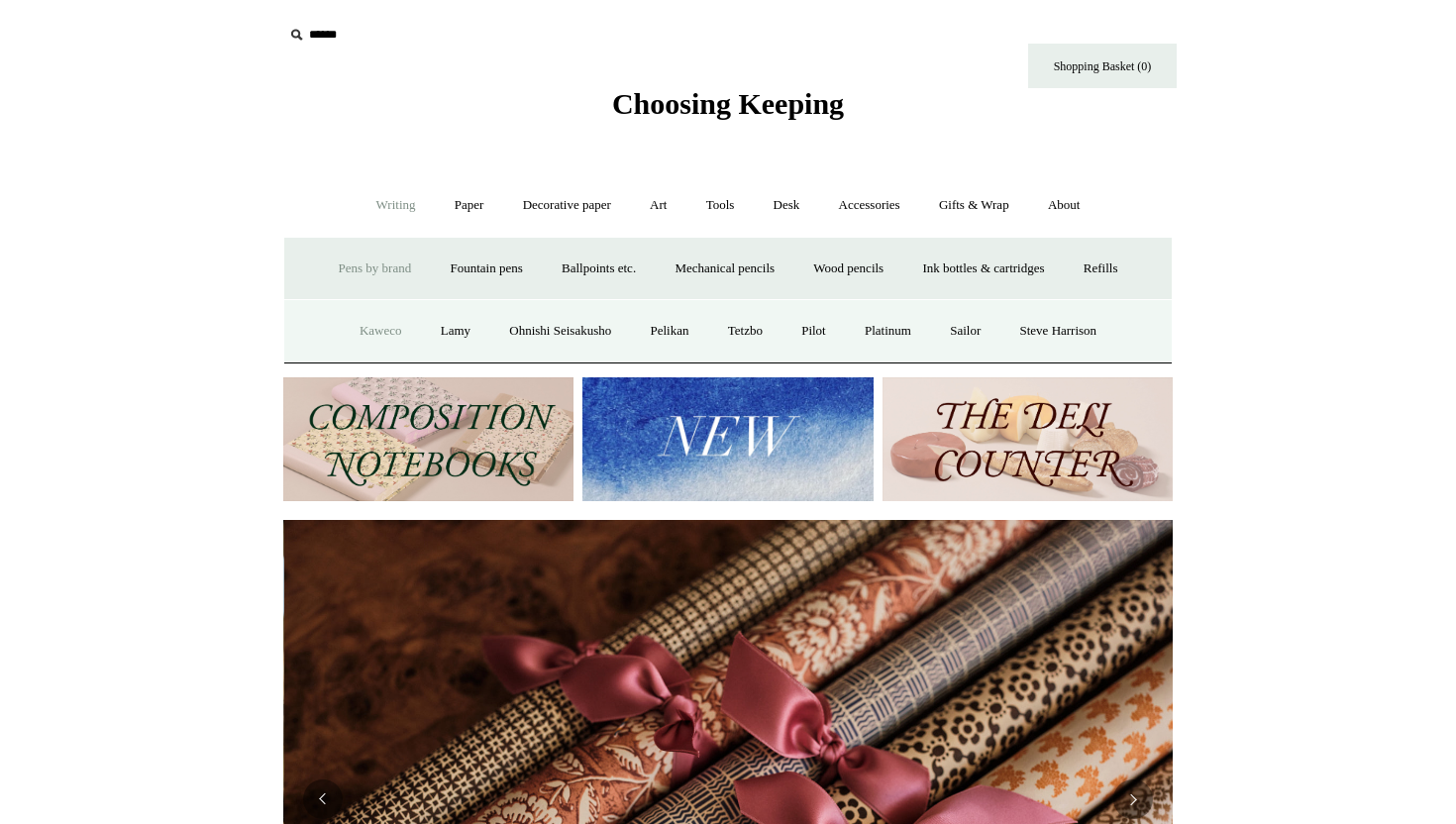 scroll, scrollTop: 0, scrollLeft: 1779, axis: horizontal 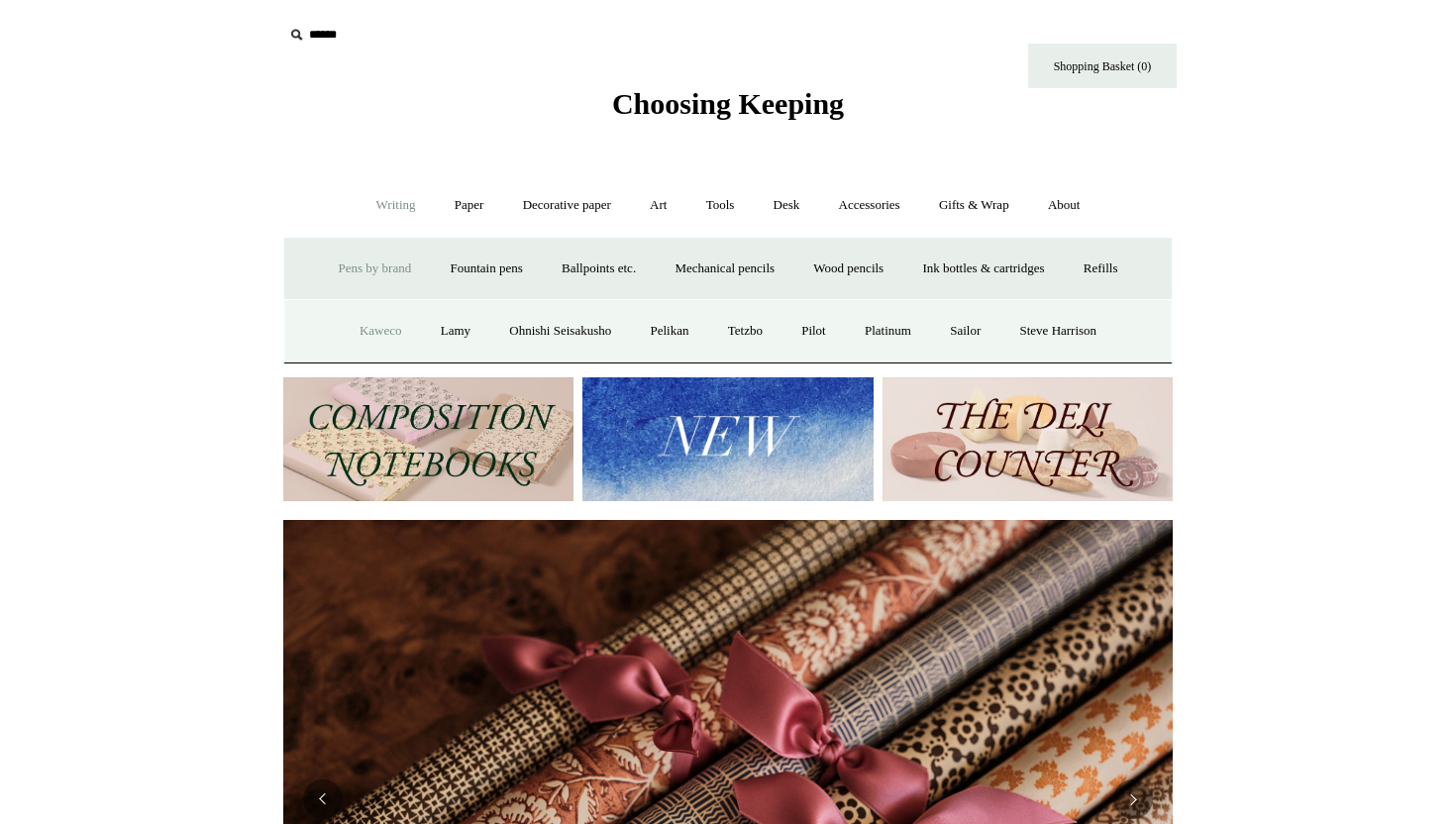 click on "Kaweco" at bounding box center [380, 331] 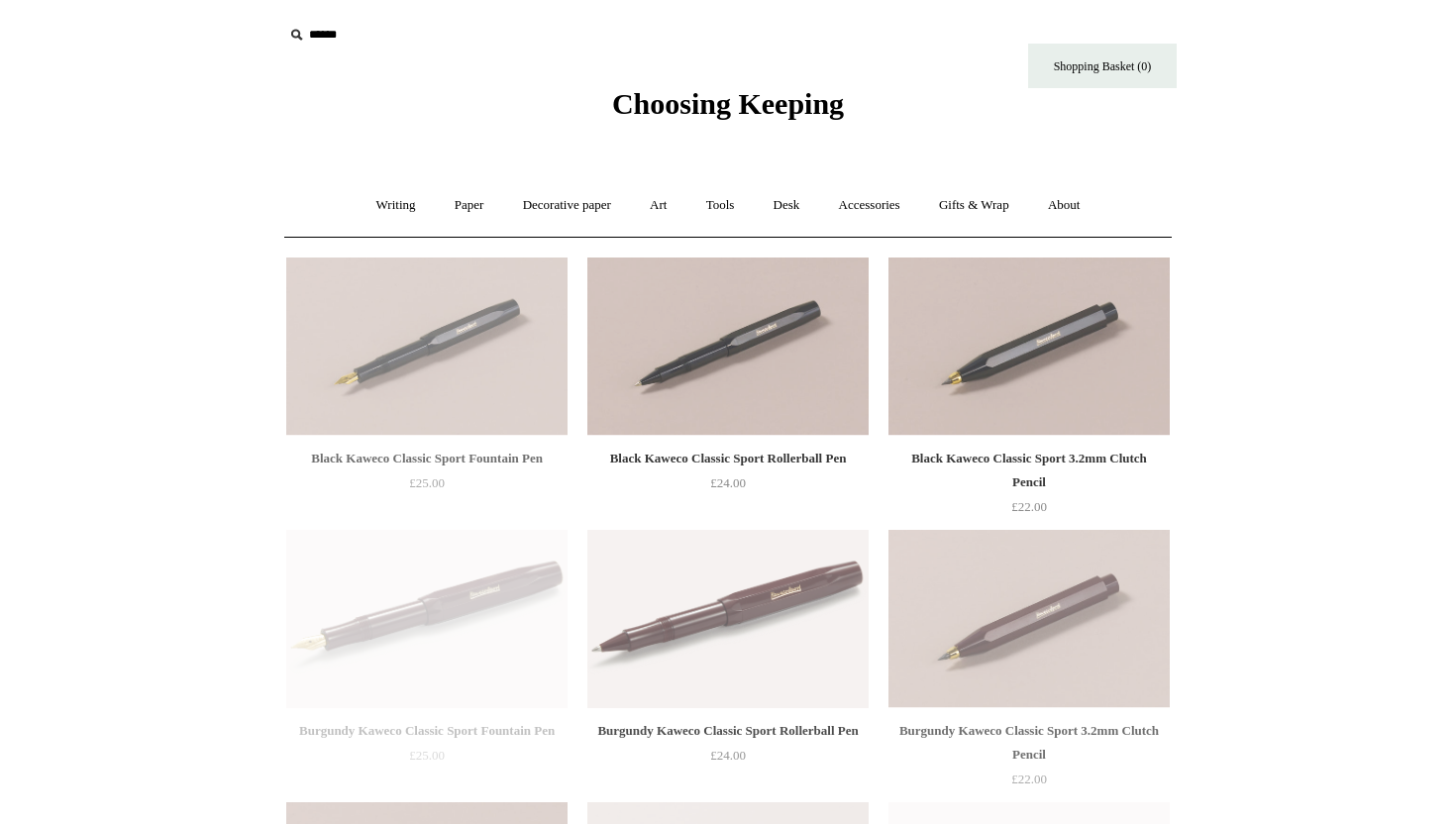 scroll, scrollTop: 0, scrollLeft: 0, axis: both 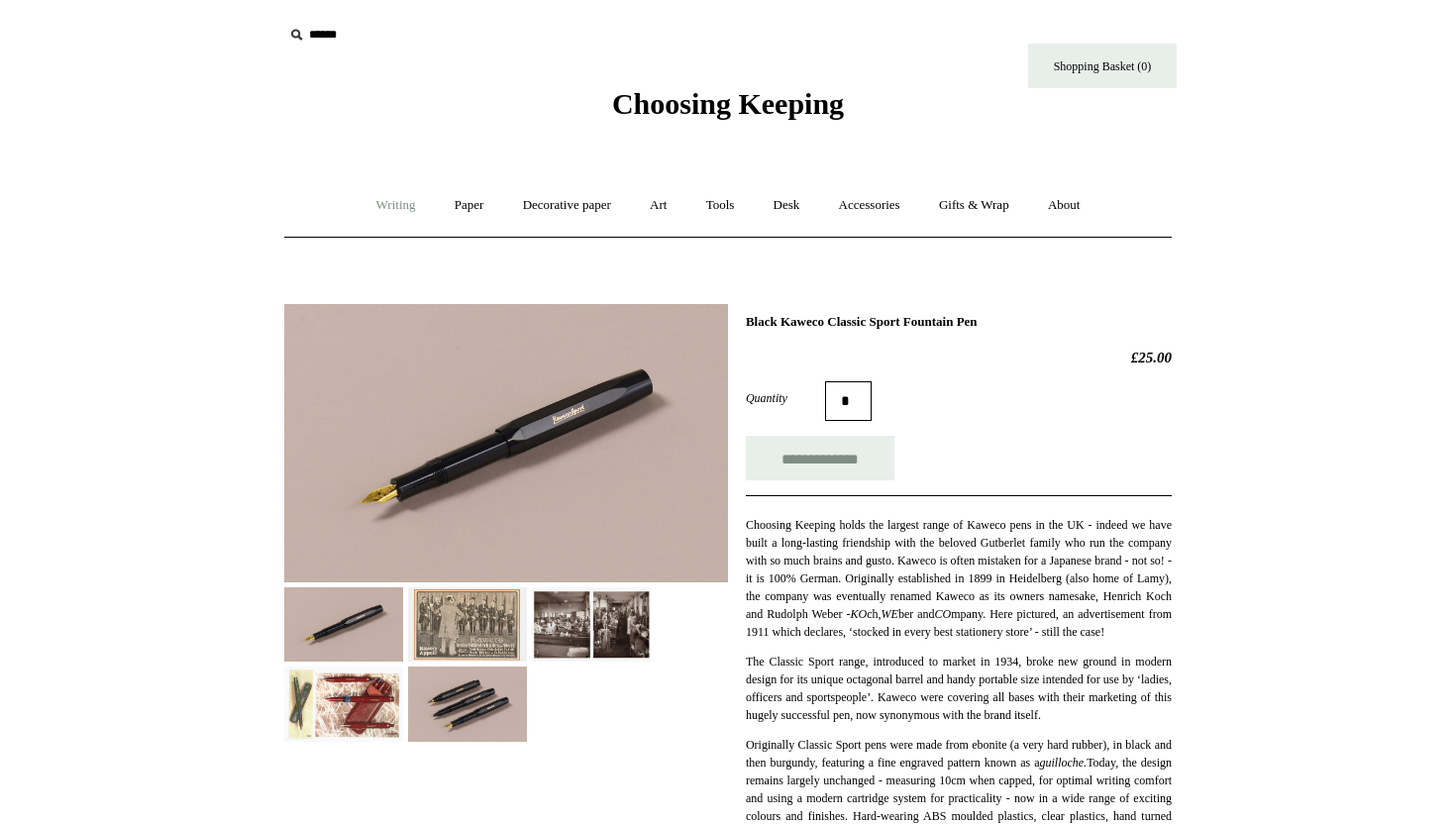 click on "Writing +" at bounding box center [396, 205] 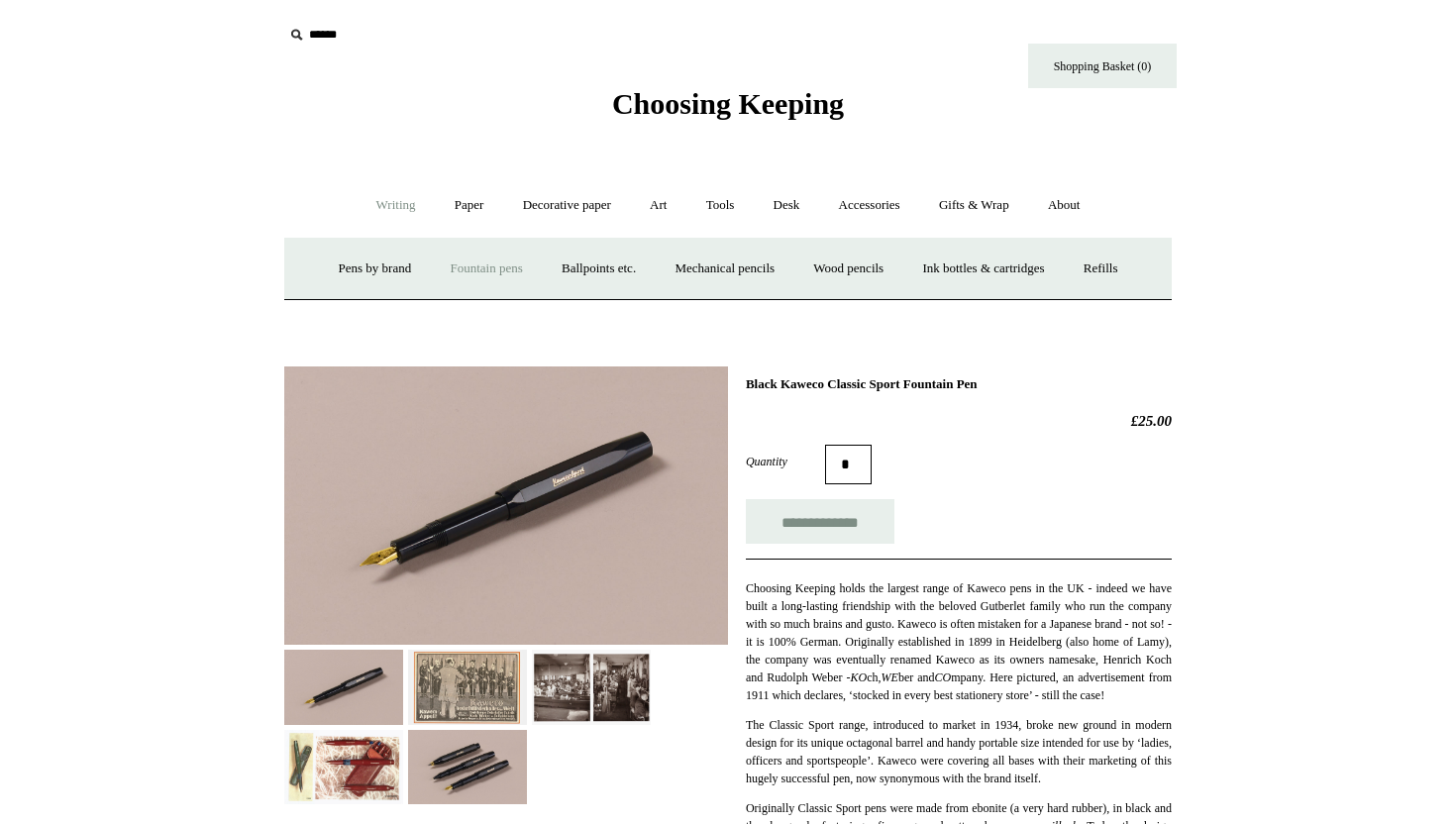 click on "Fountain pens +" at bounding box center [485, 268] 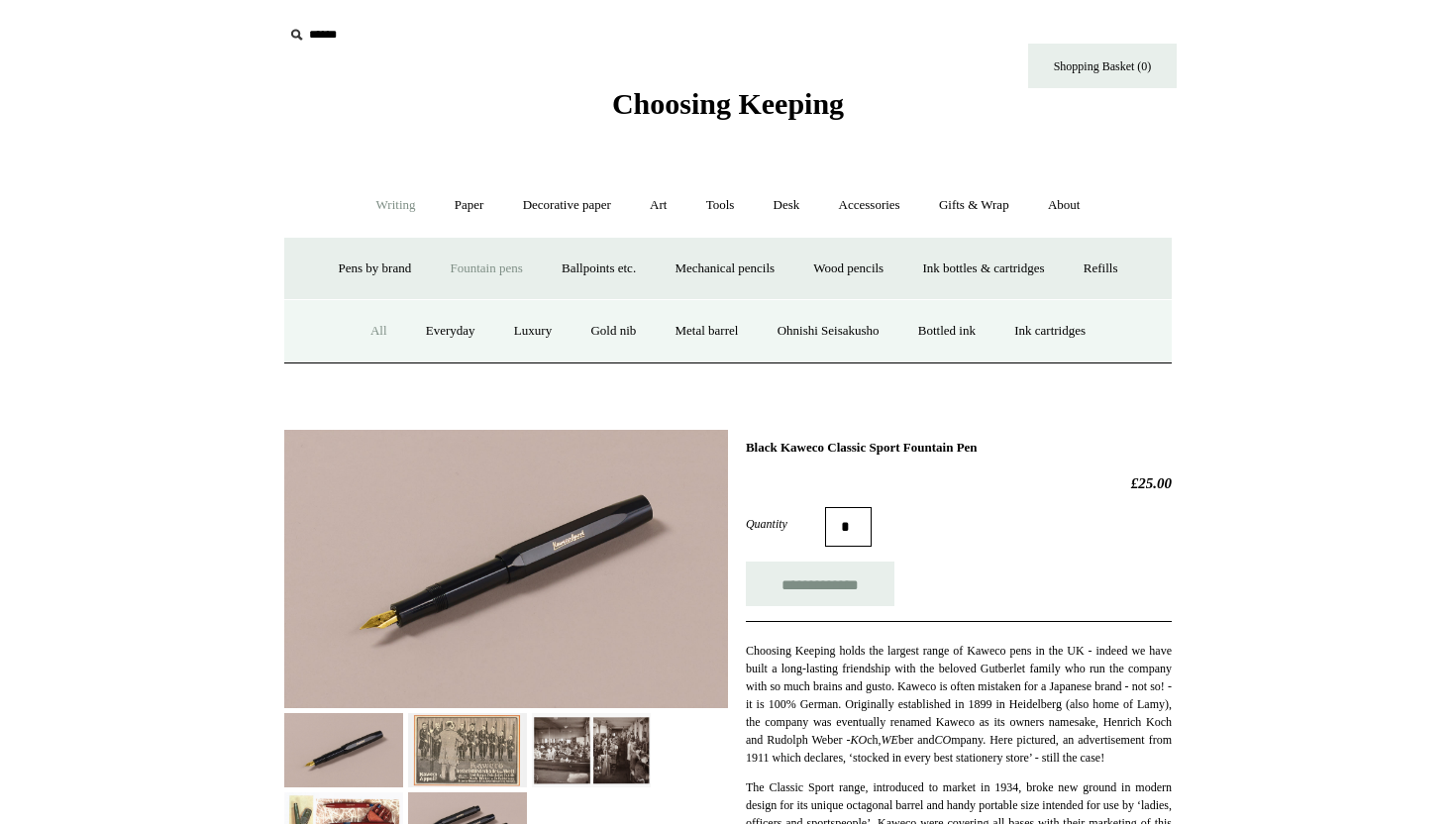 click on "All" at bounding box center [378, 331] 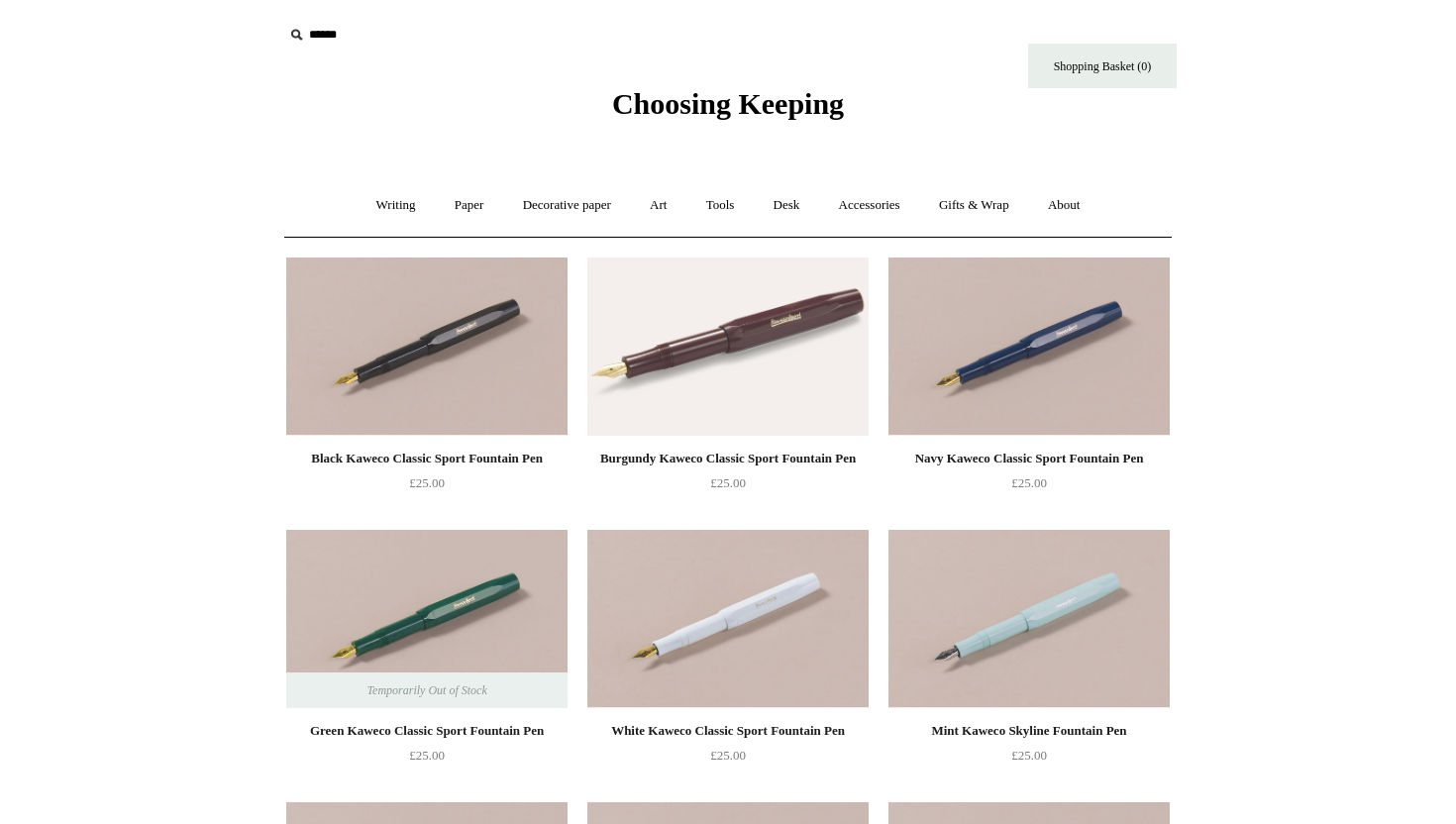 scroll, scrollTop: 0, scrollLeft: 0, axis: both 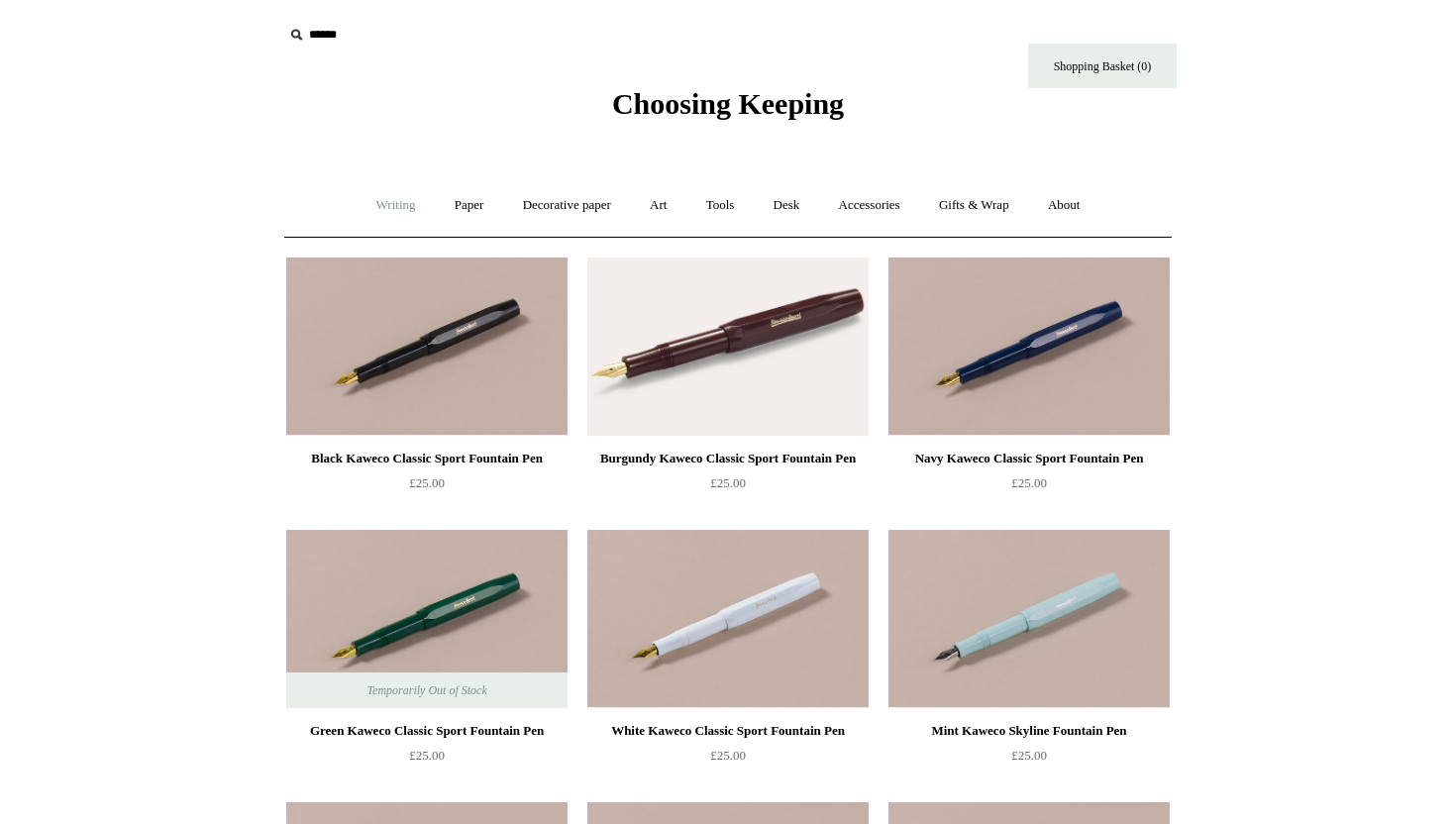 click on "Writing +" at bounding box center (396, 205) 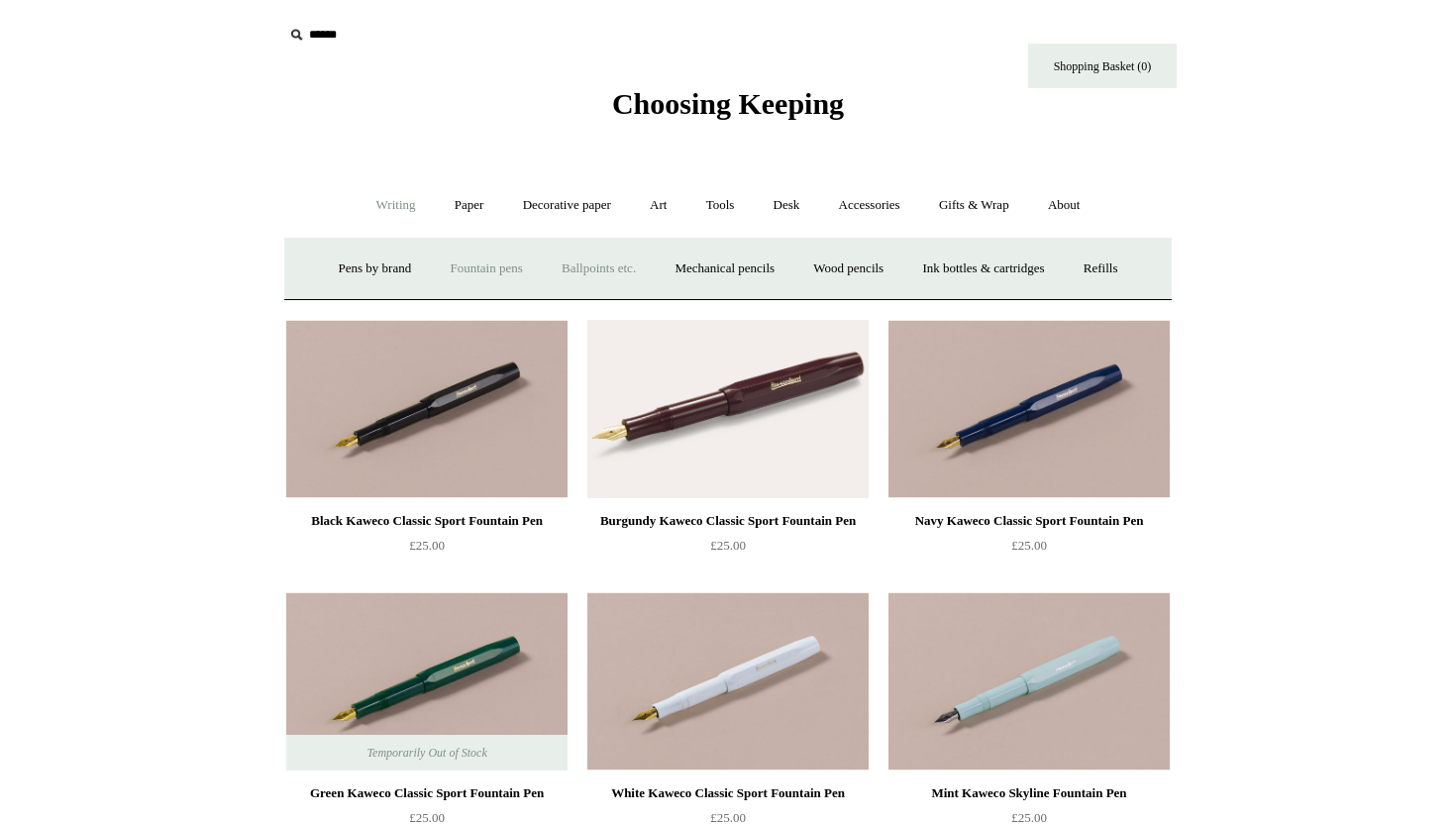 click on "Ballpoints etc. +" at bounding box center [598, 268] 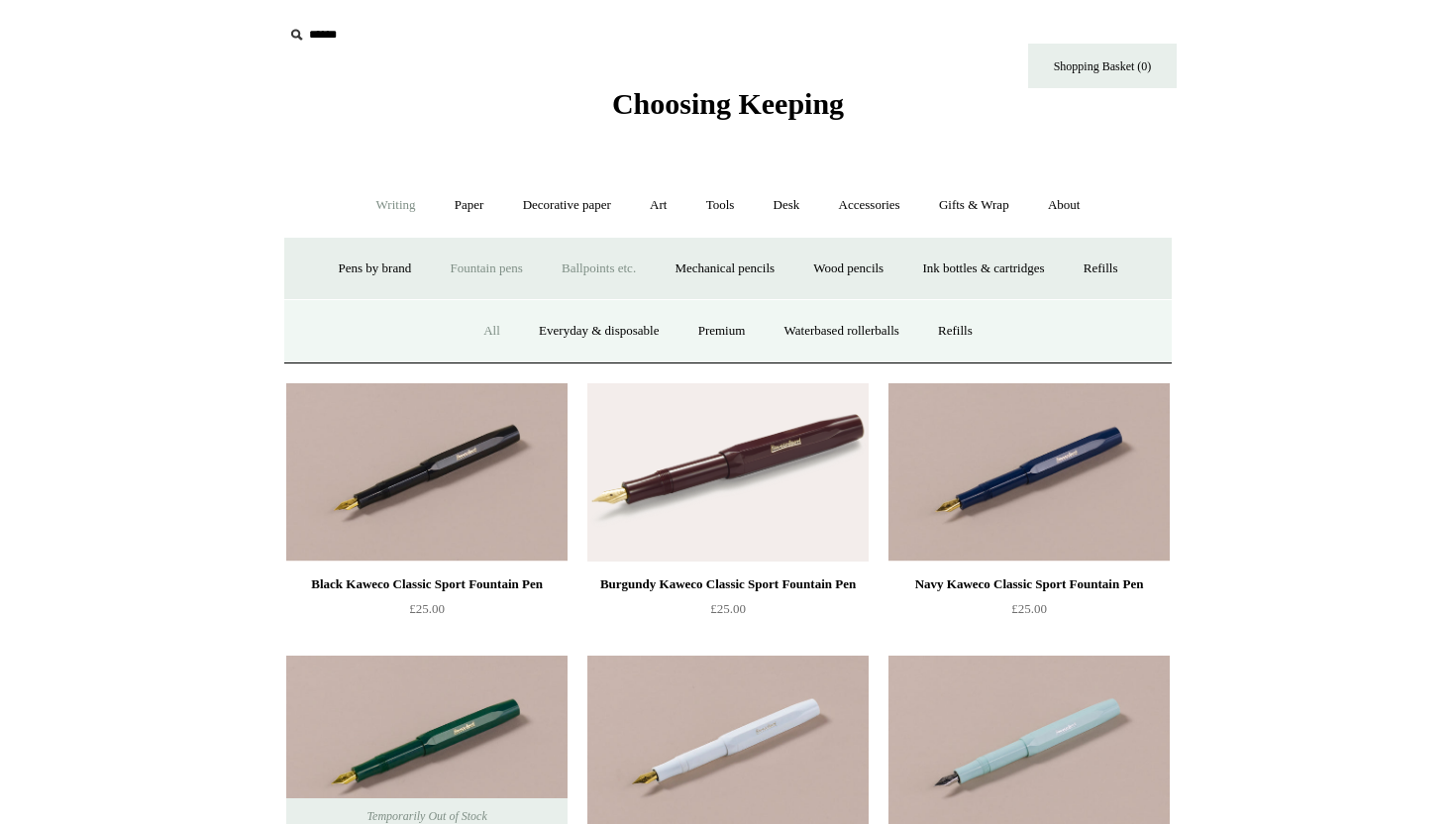 click on "All" at bounding box center [491, 331] 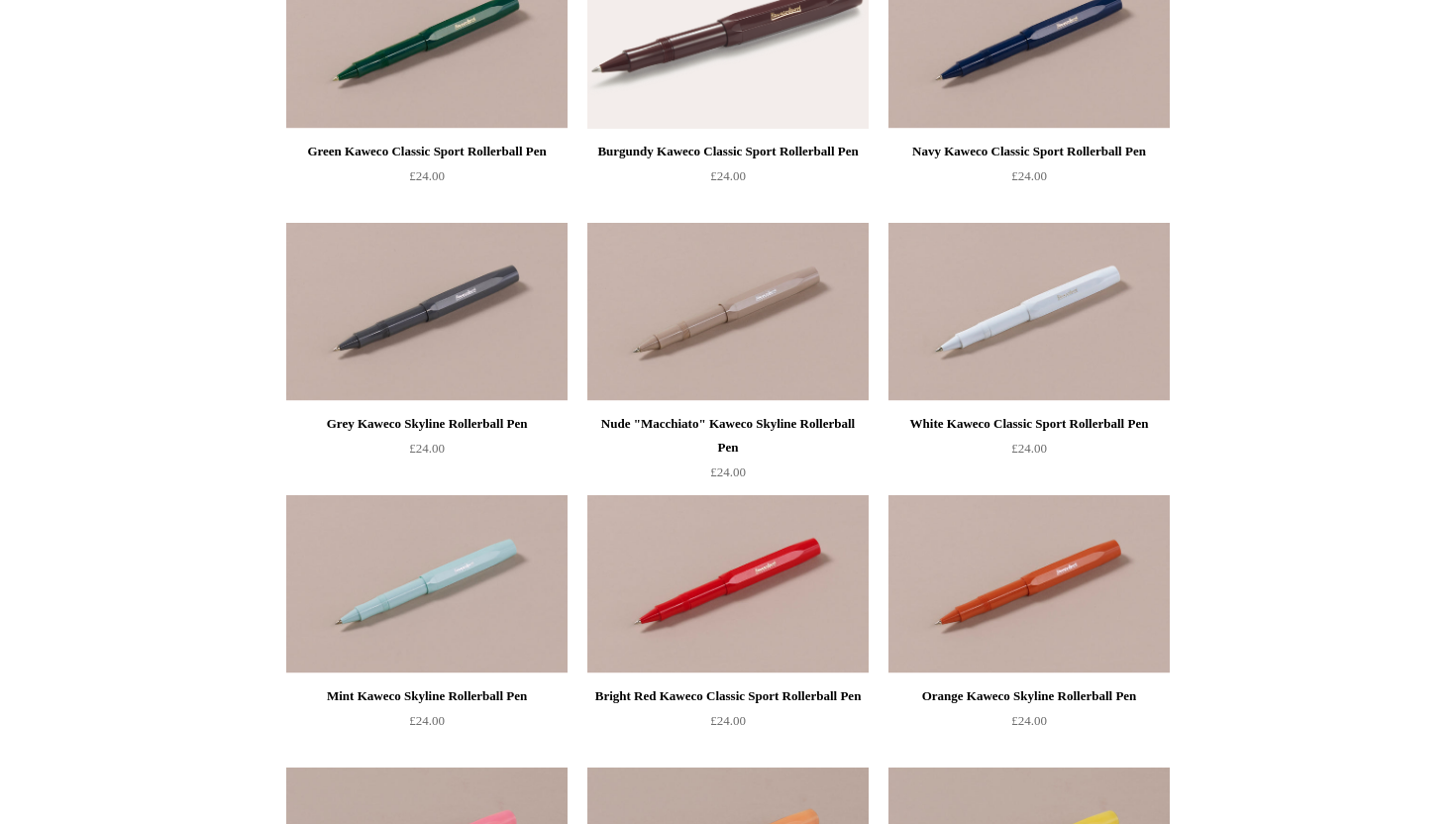 scroll, scrollTop: 0, scrollLeft: 0, axis: both 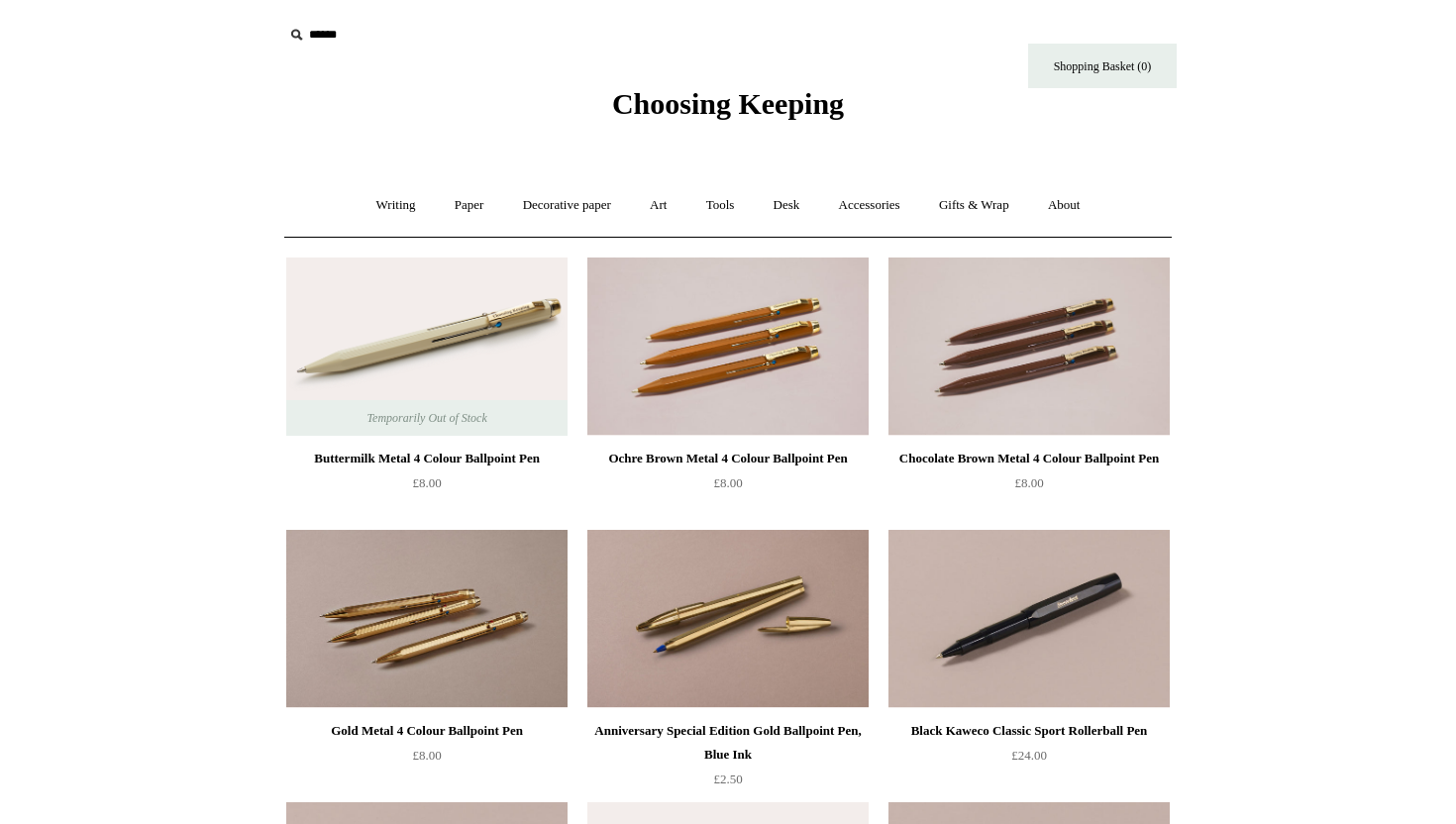 click on "Menu
Choosing Keeping
*
Shipping Information
Shopping Basket (0)
*
⤺
+" at bounding box center [728, 3421] 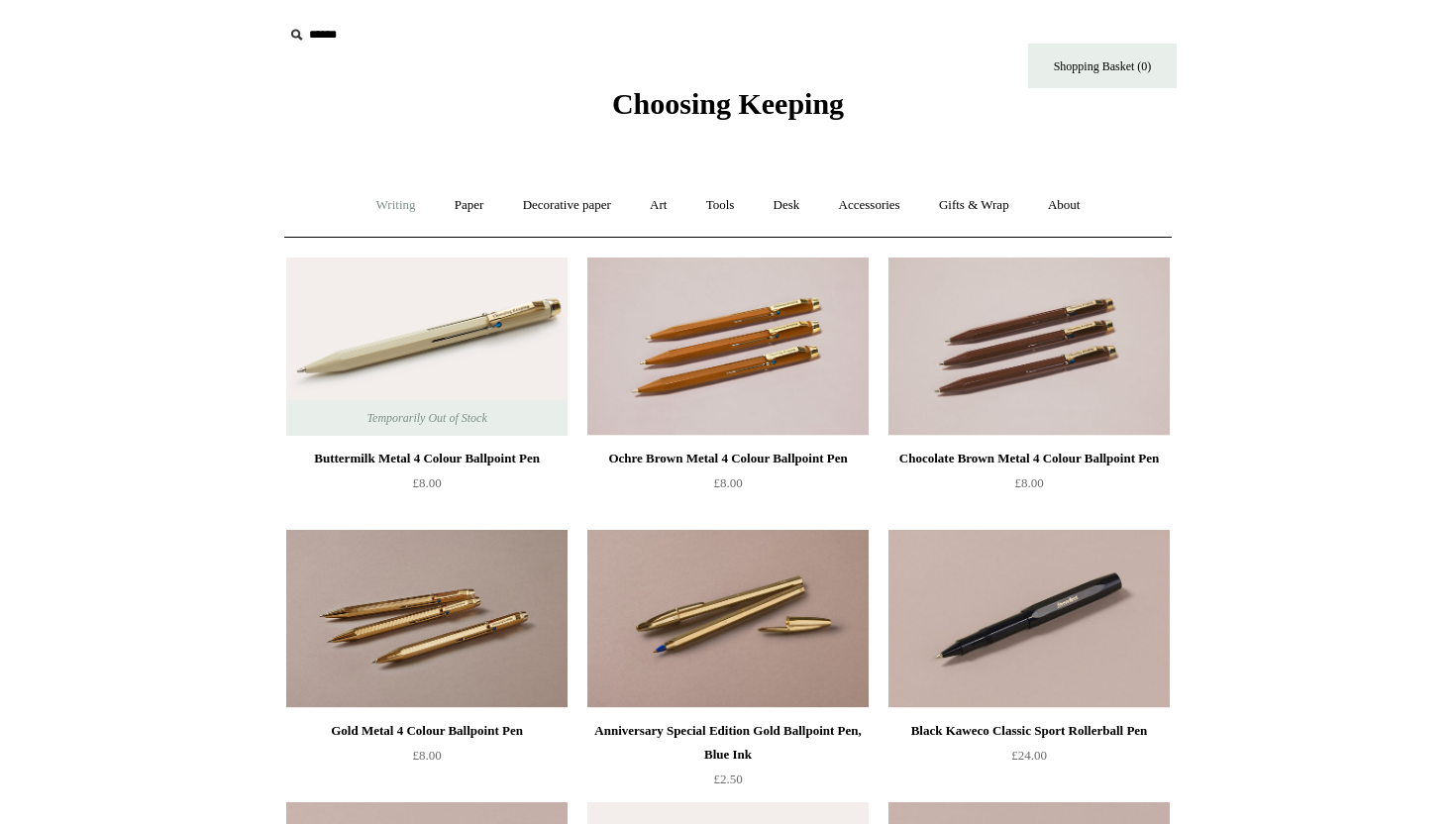 click on "Writing +" at bounding box center (396, 205) 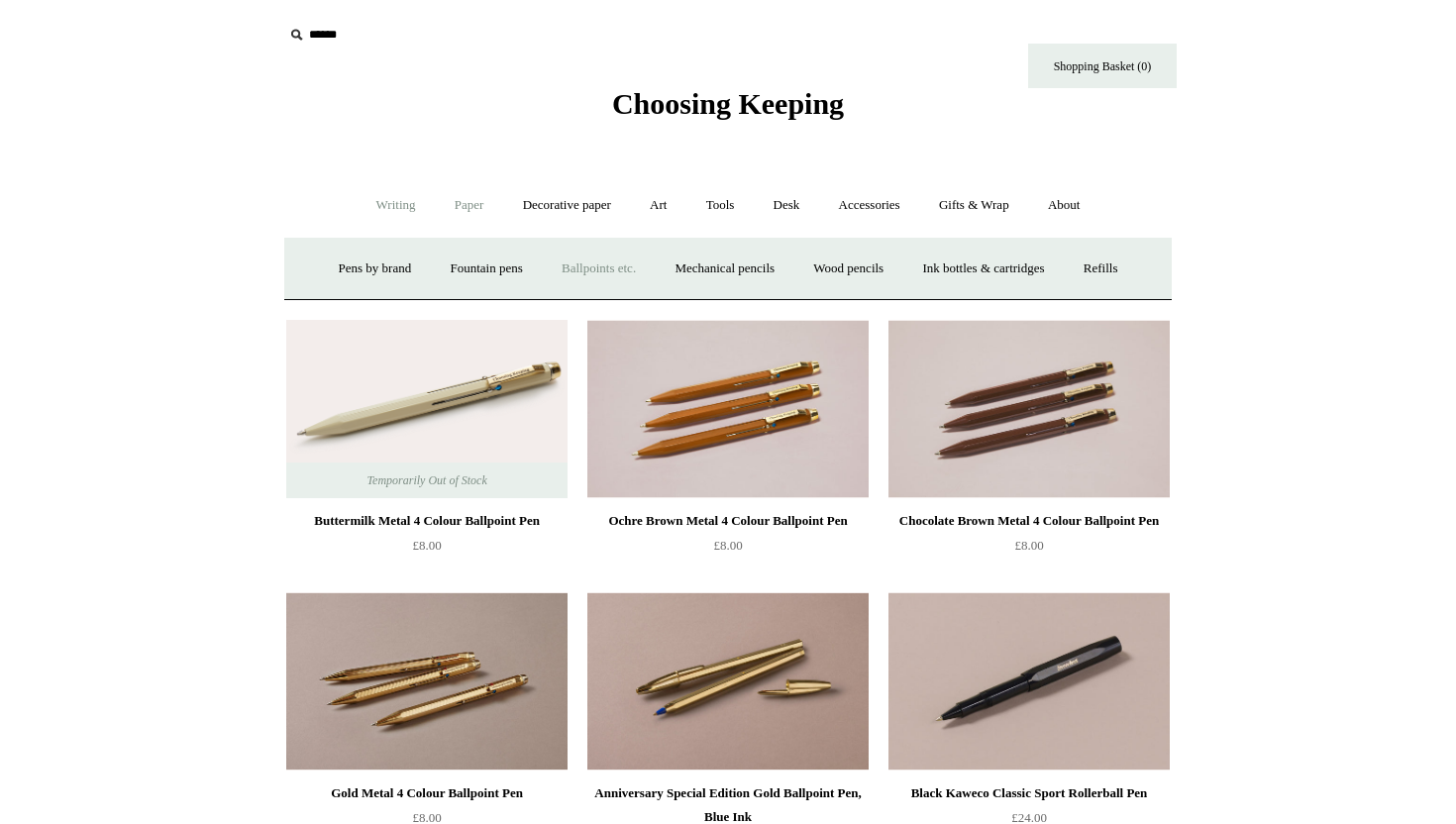 click on "Paper +" at bounding box center (469, 205) 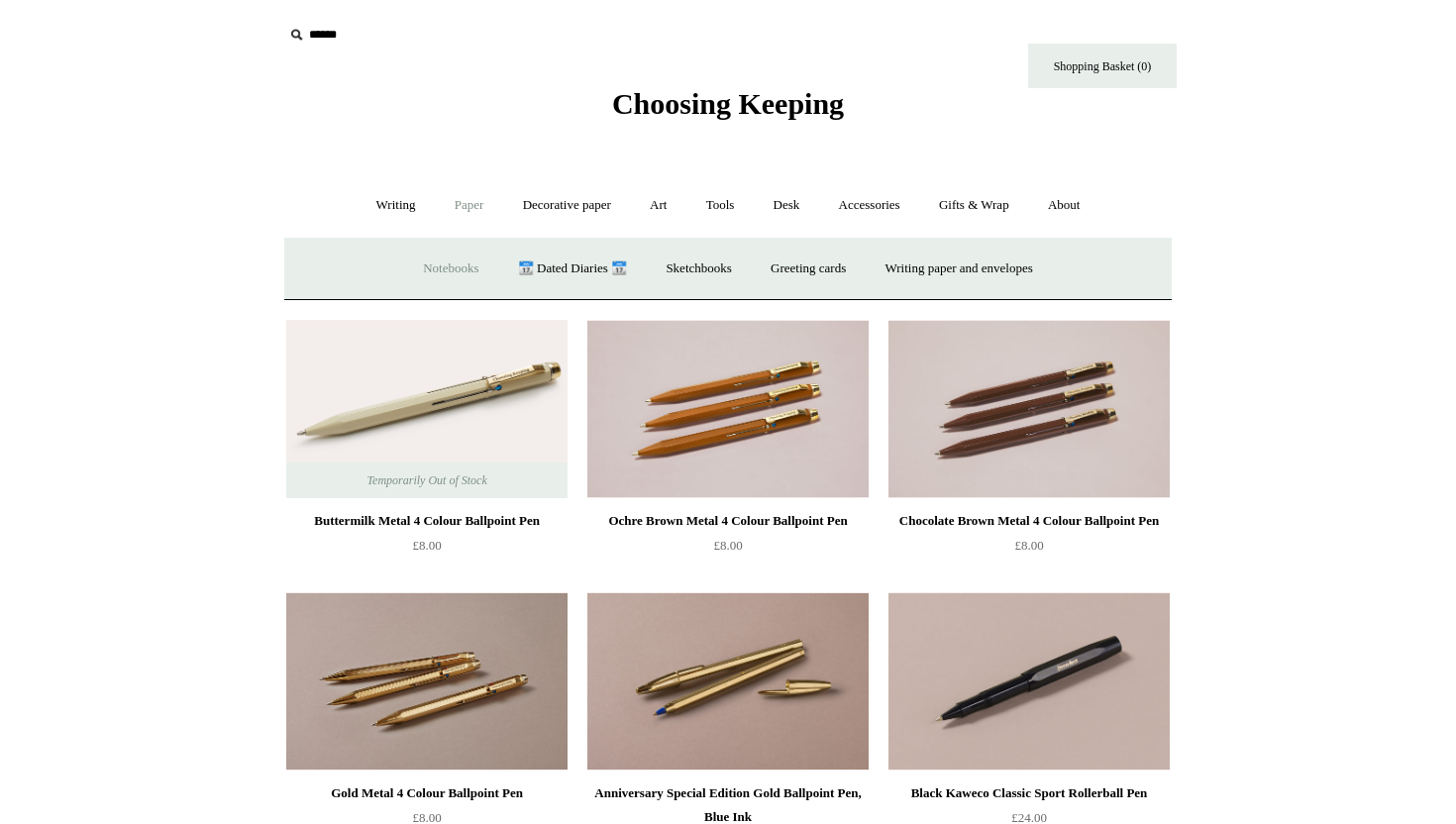 click on "Notebooks +" at bounding box center (451, 268) 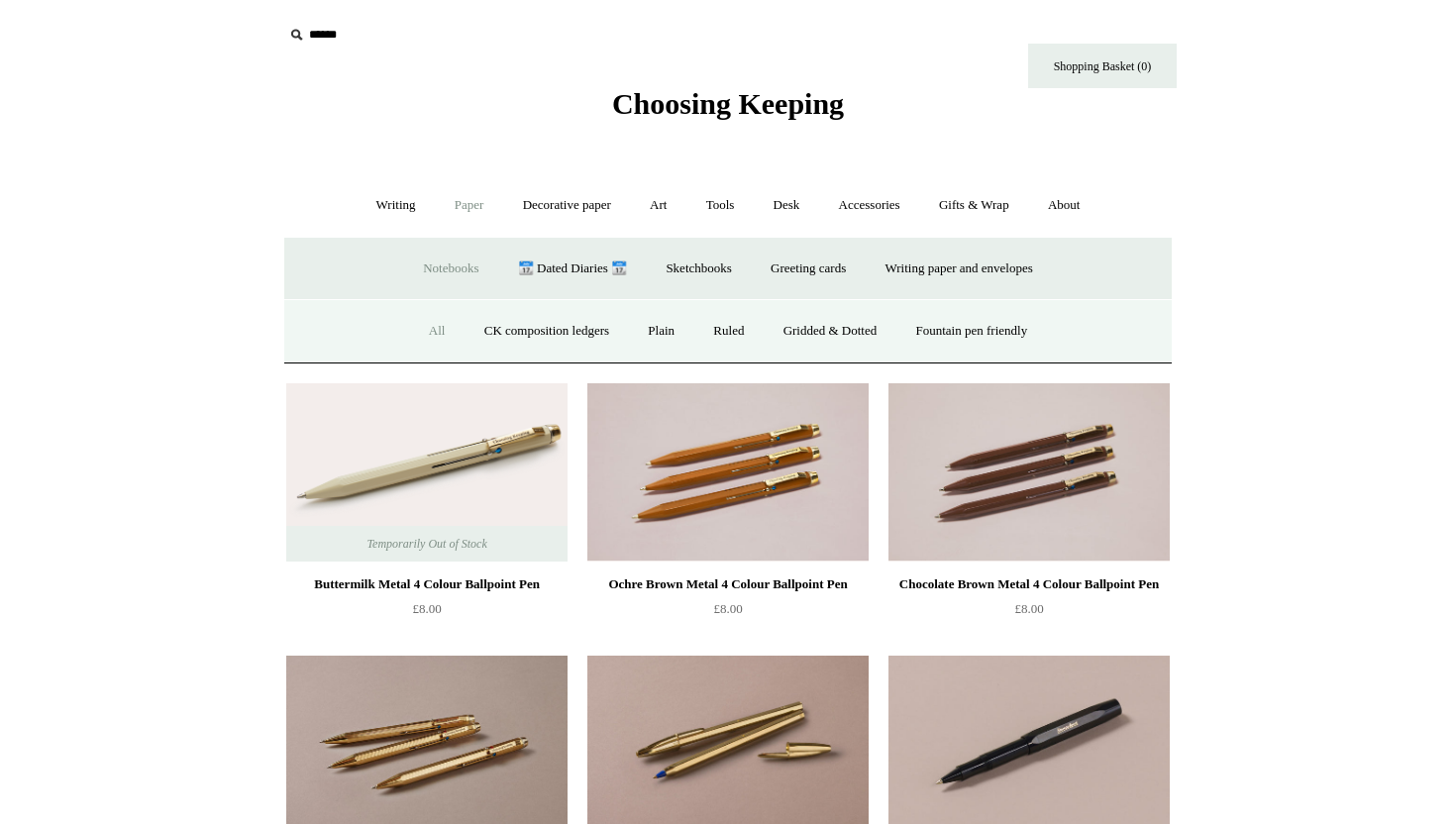 click on "All" at bounding box center [437, 331] 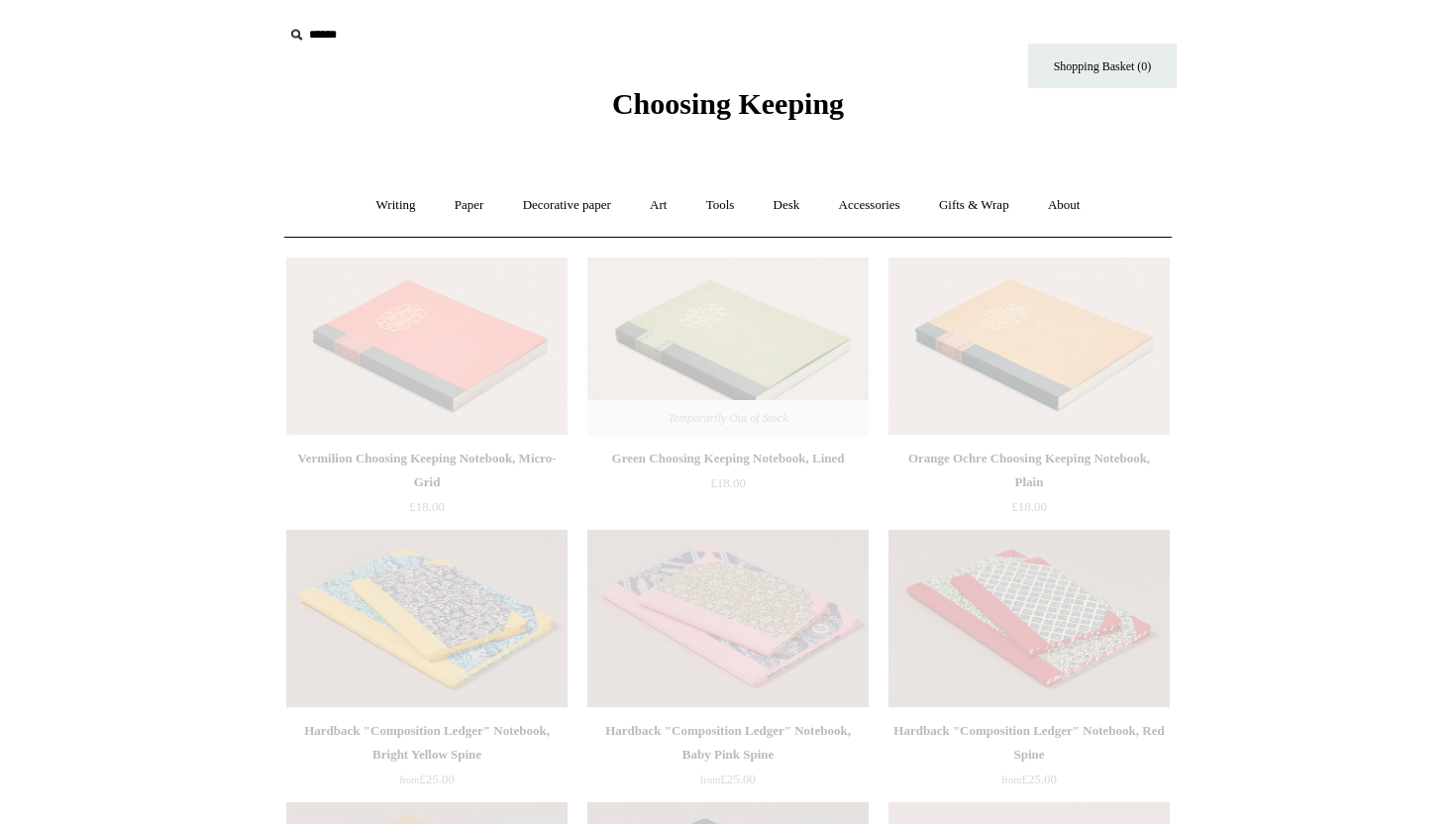 scroll, scrollTop: 0, scrollLeft: 0, axis: both 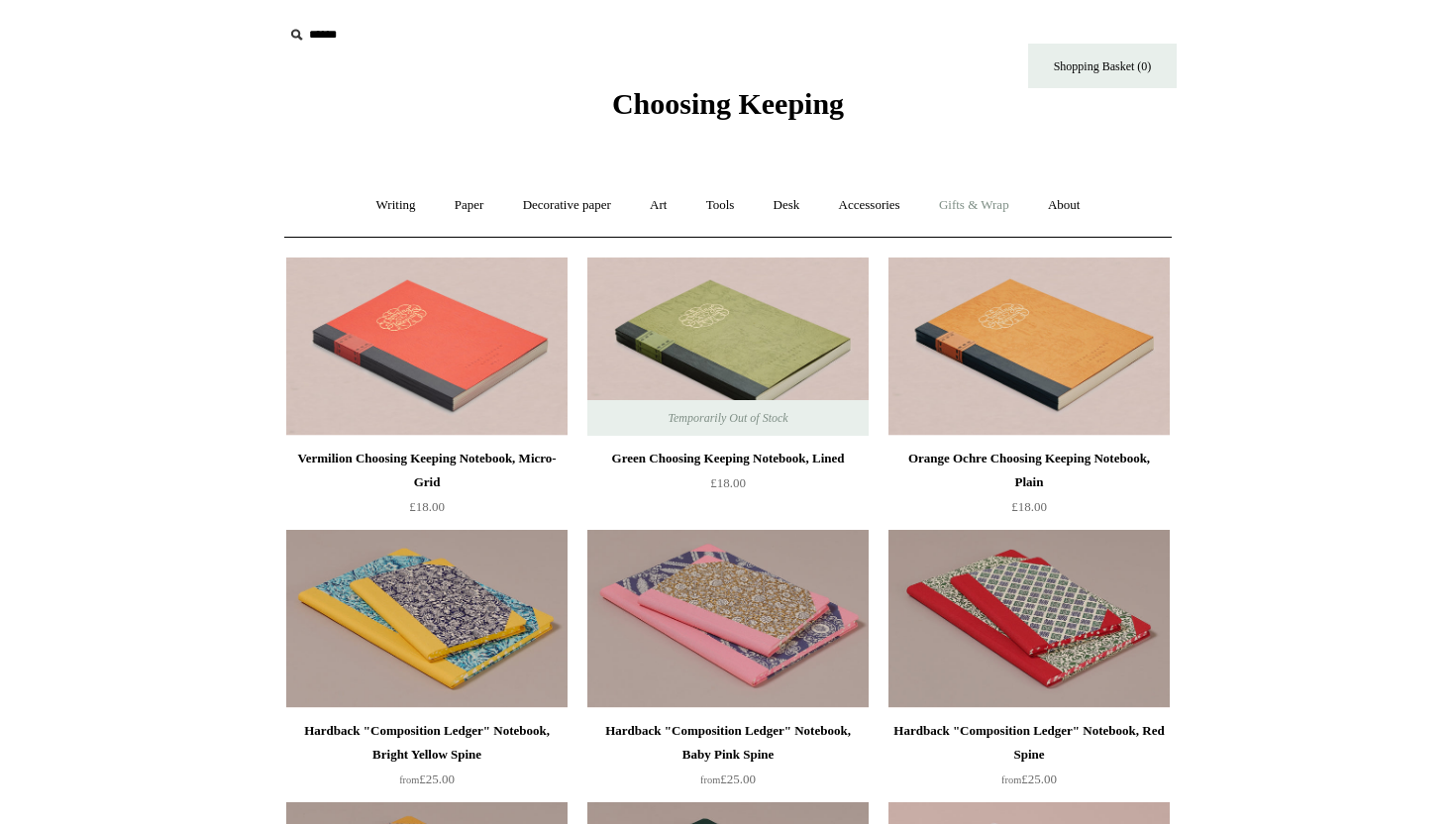 click on "Gifts & Wrap +" at bounding box center (974, 205) 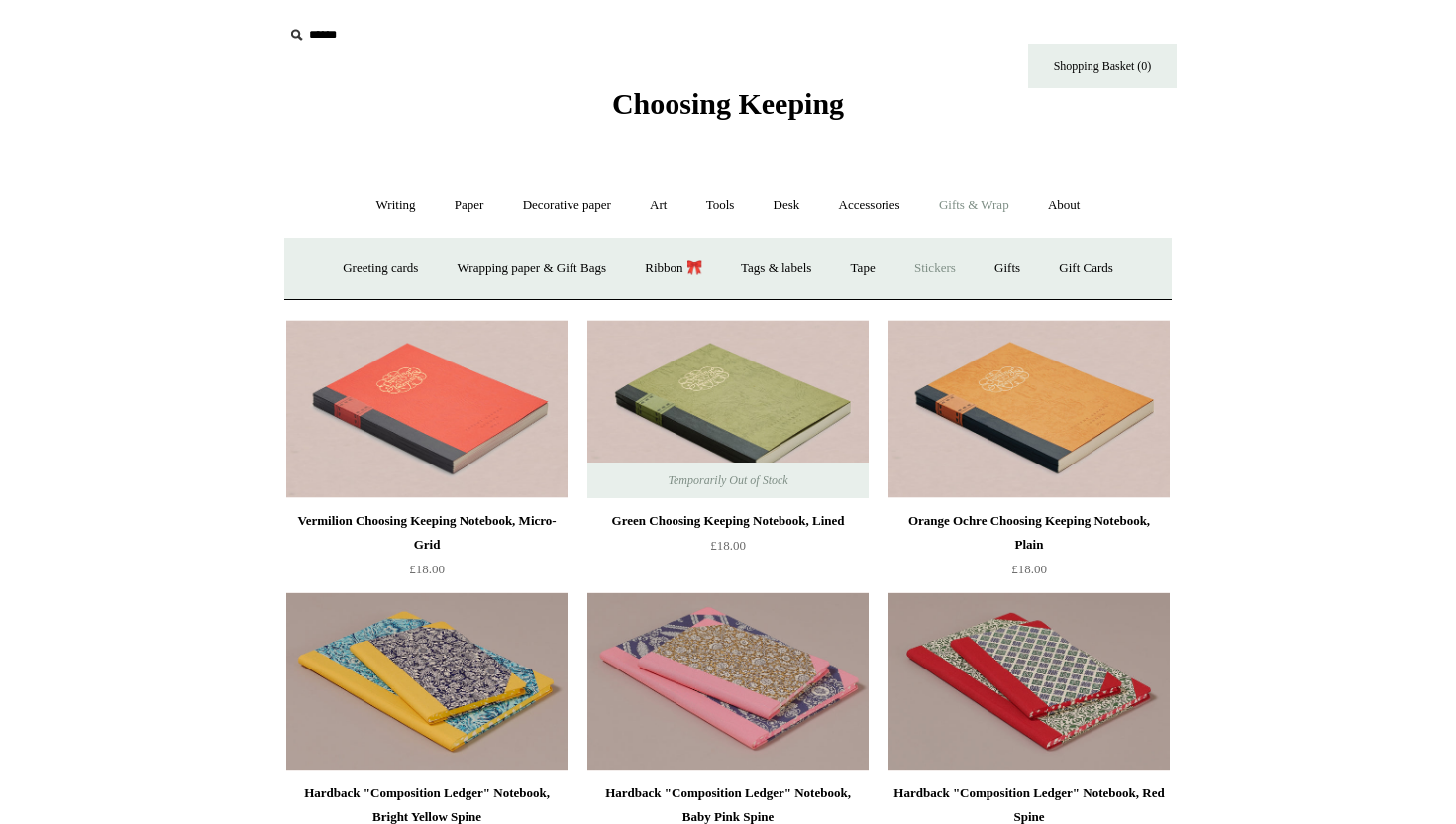 click on "Stickers" at bounding box center [935, 268] 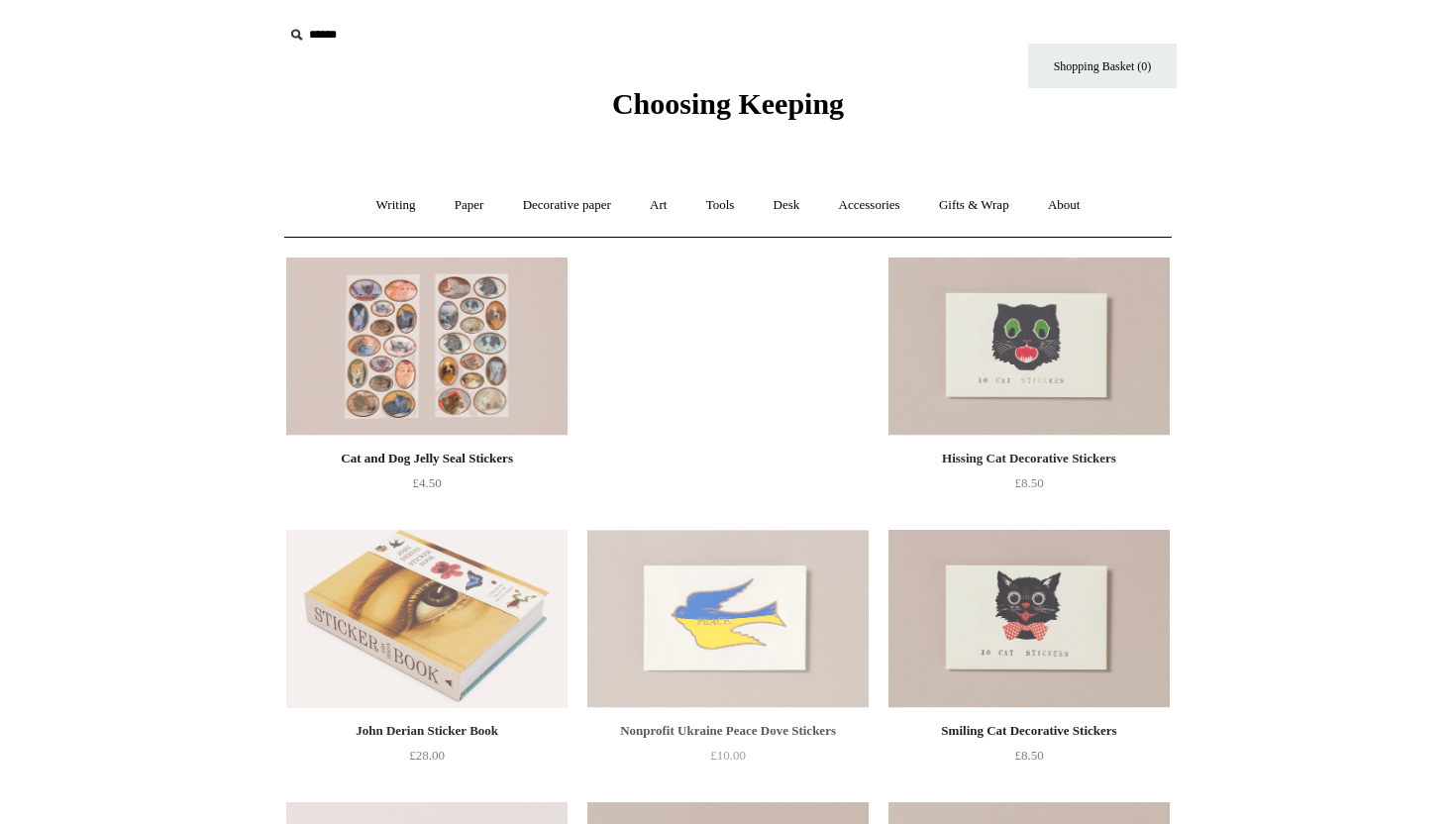 scroll, scrollTop: 0, scrollLeft: 0, axis: both 